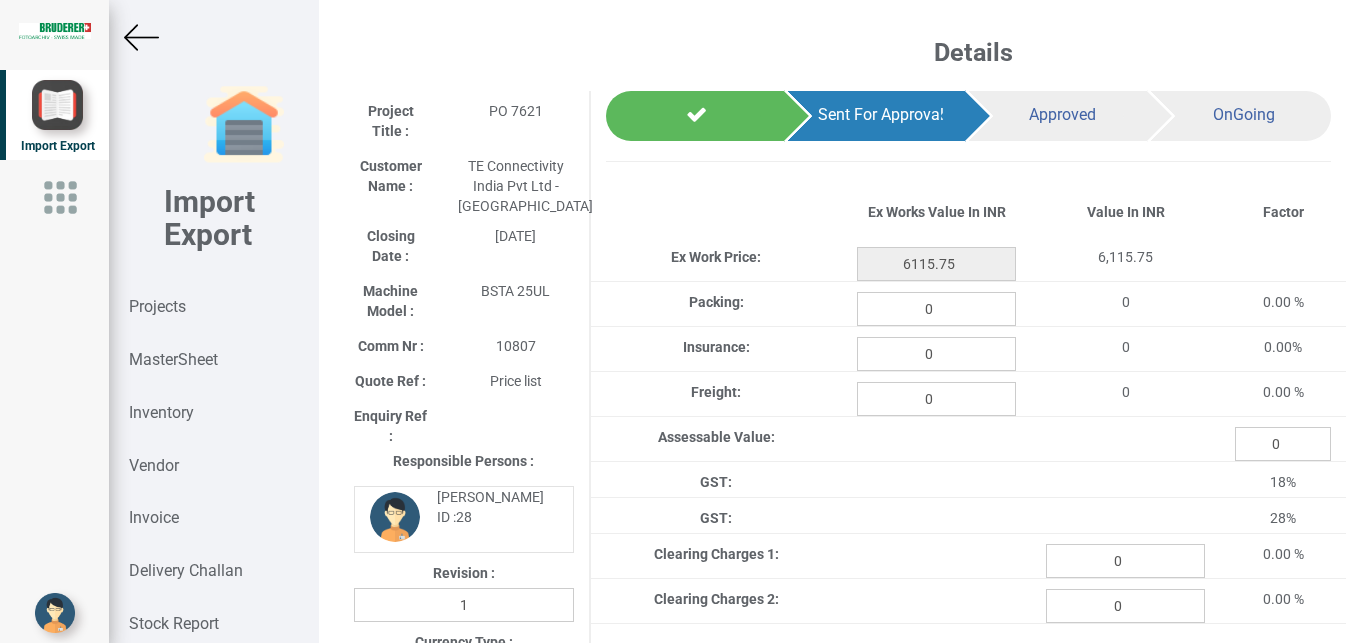 select on "INR" 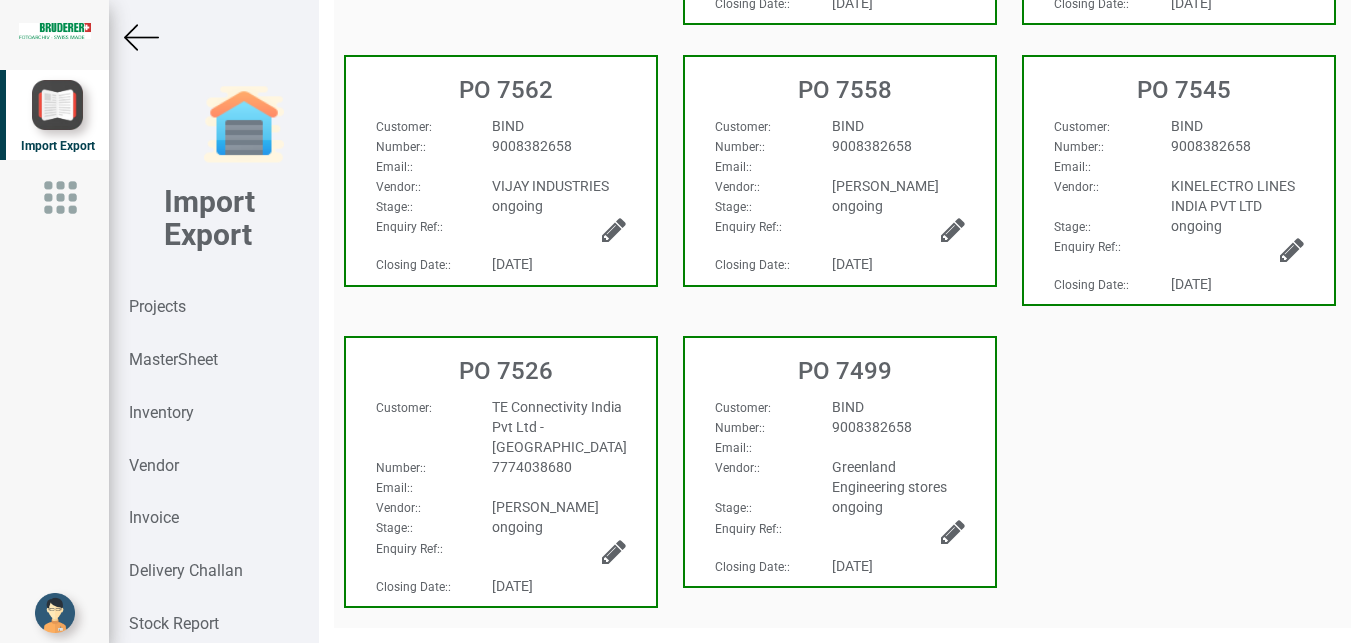 scroll, scrollTop: 706, scrollLeft: 0, axis: vertical 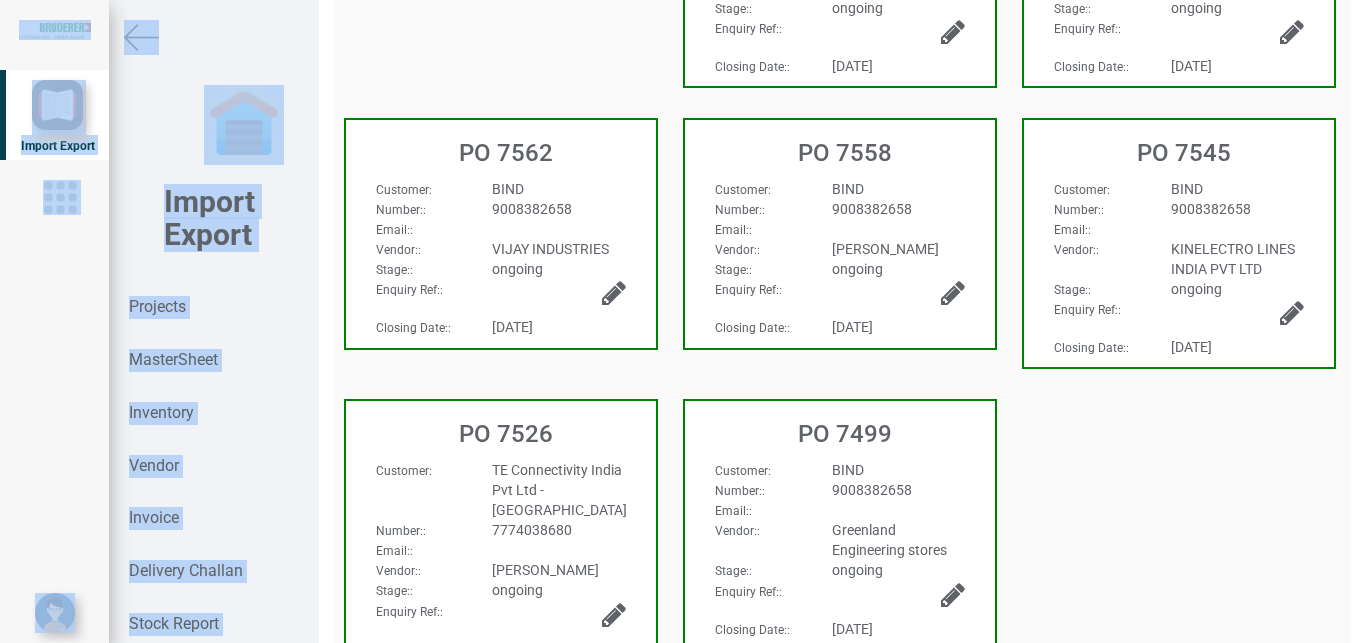drag, startPoint x: 1354, startPoint y: 361, endPoint x: 1365, endPoint y: 350, distance: 15.556349 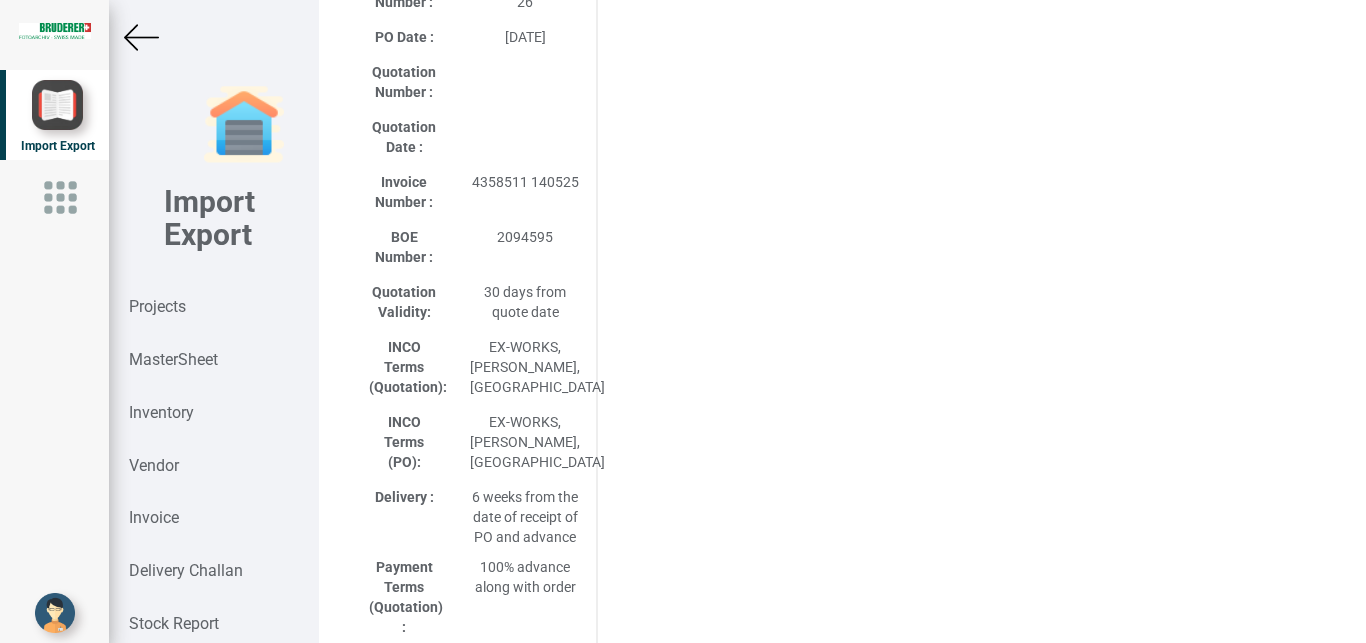 click at bounding box center (141, 37) 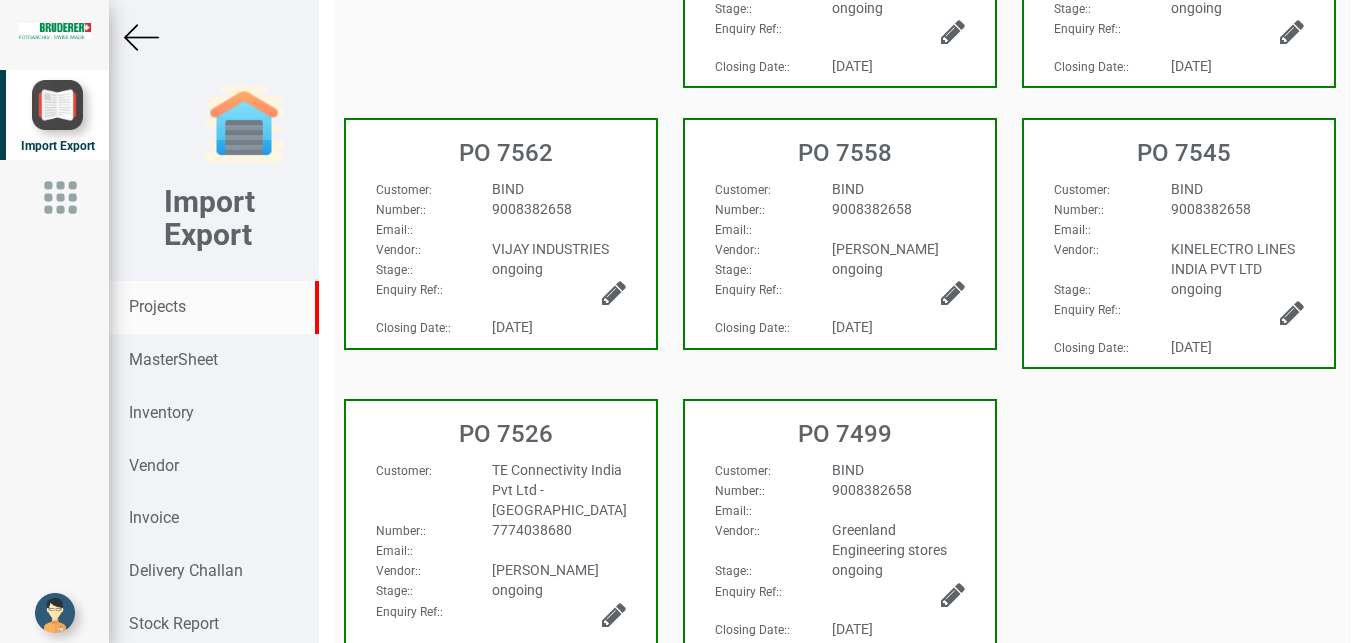 click on "Projects" at bounding box center [157, 306] 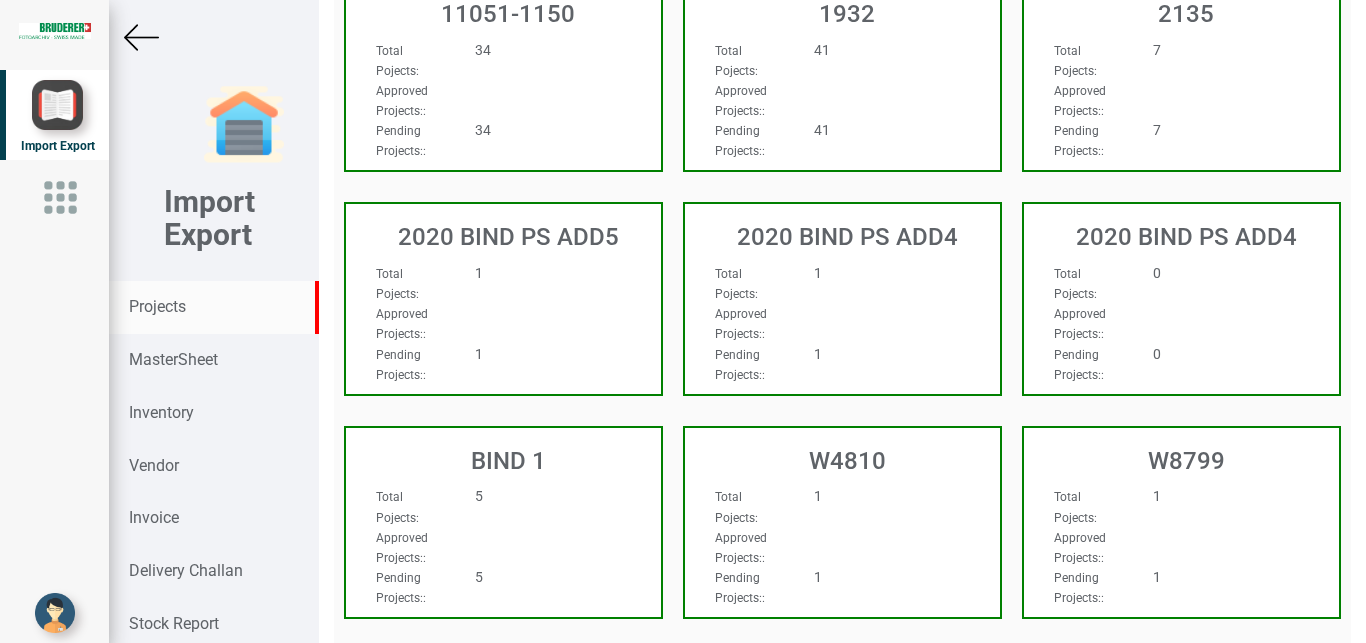click at bounding box center (1006, -651) 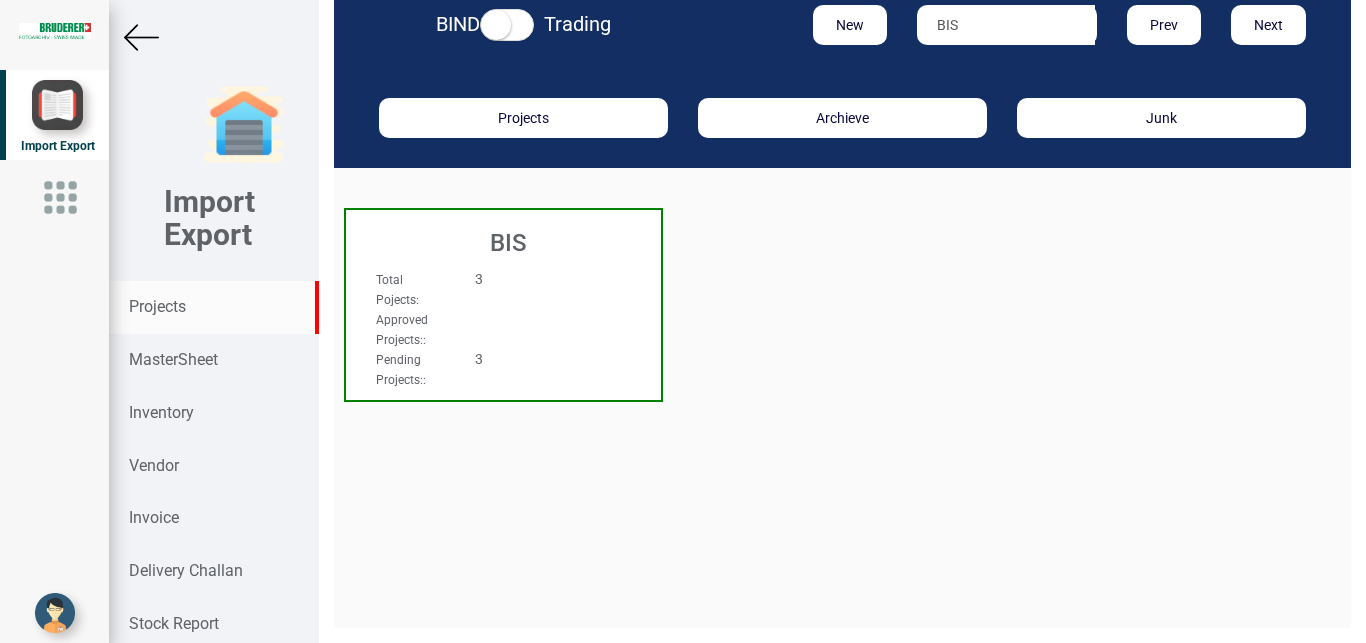 click at bounding box center [529, 309] 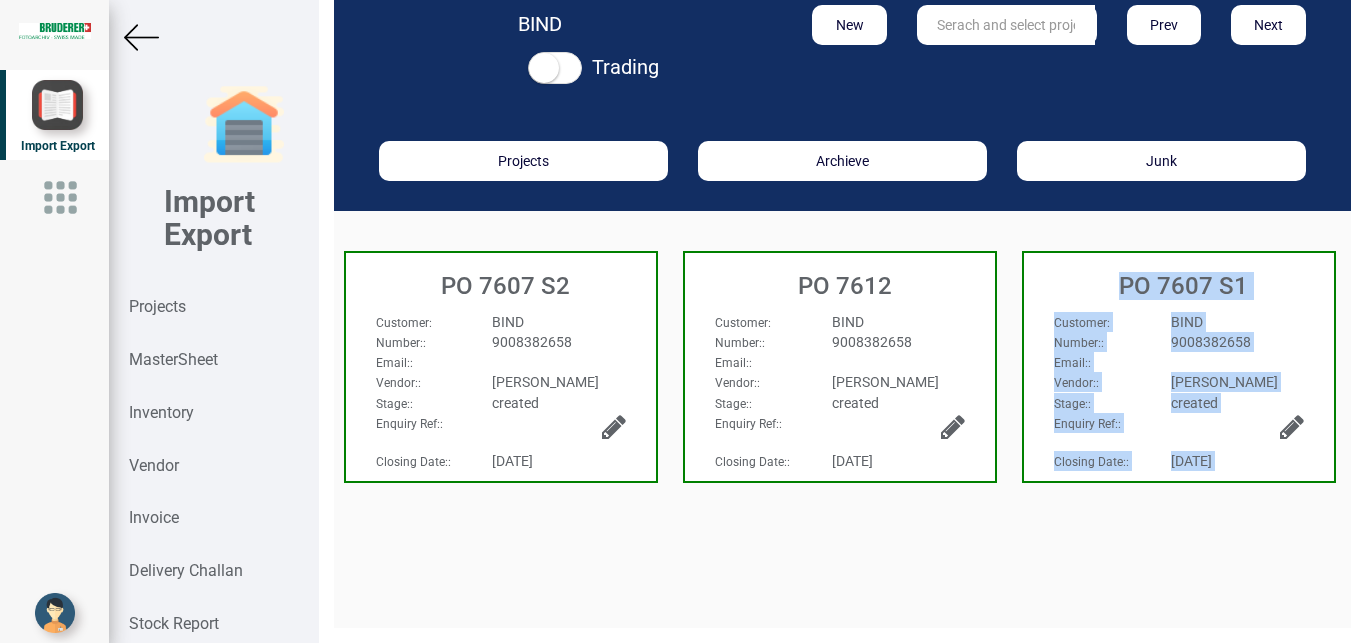 drag, startPoint x: 914, startPoint y: 340, endPoint x: 1308, endPoint y: 418, distance: 401.6466 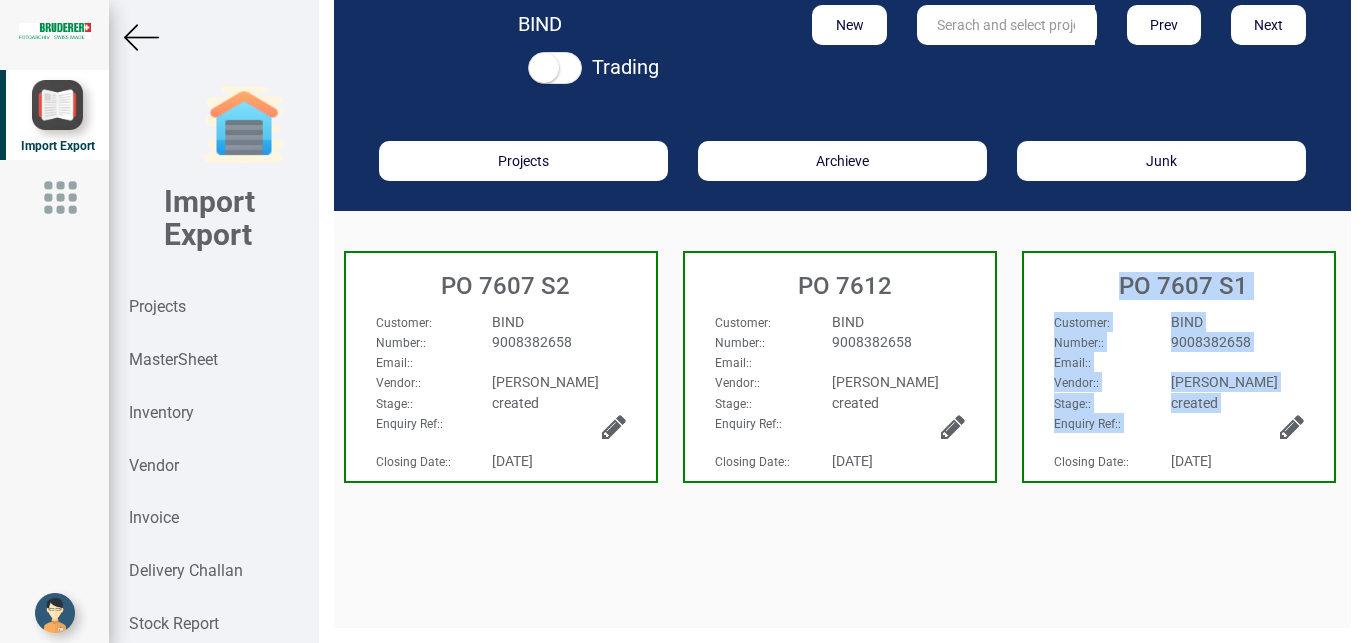 click on "BIND" at bounding box center [1237, 322] 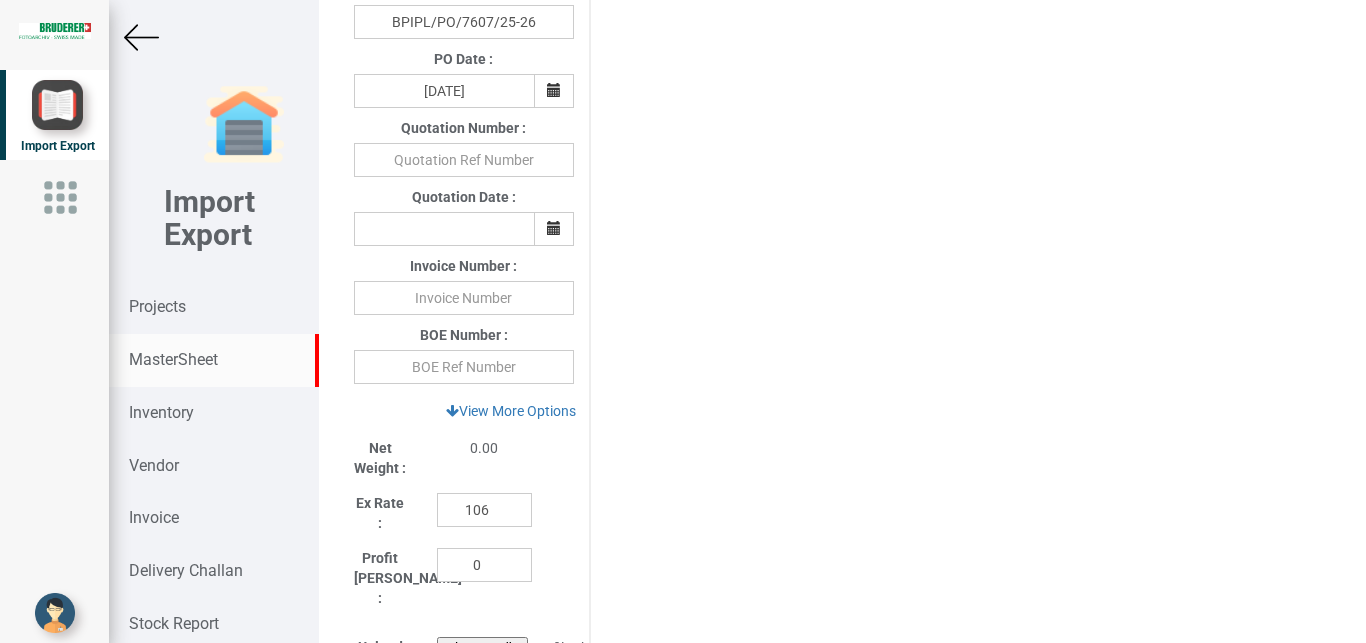 type on "3927.8" 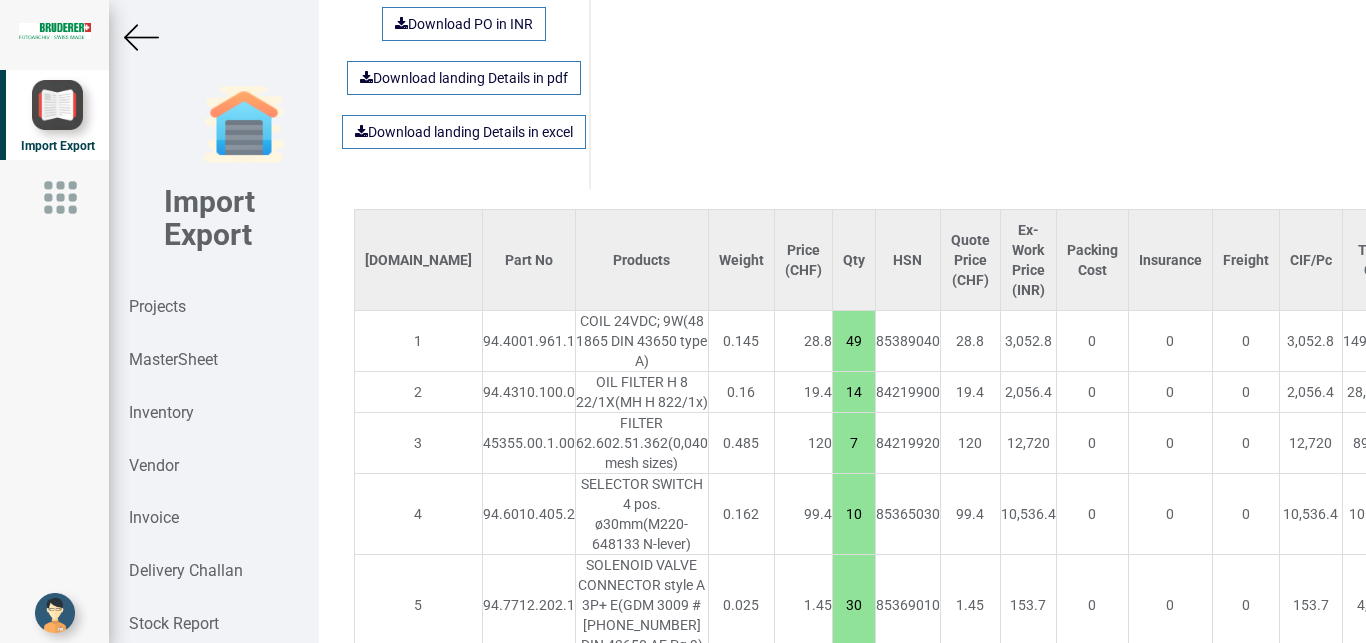 scroll, scrollTop: 1495, scrollLeft: 0, axis: vertical 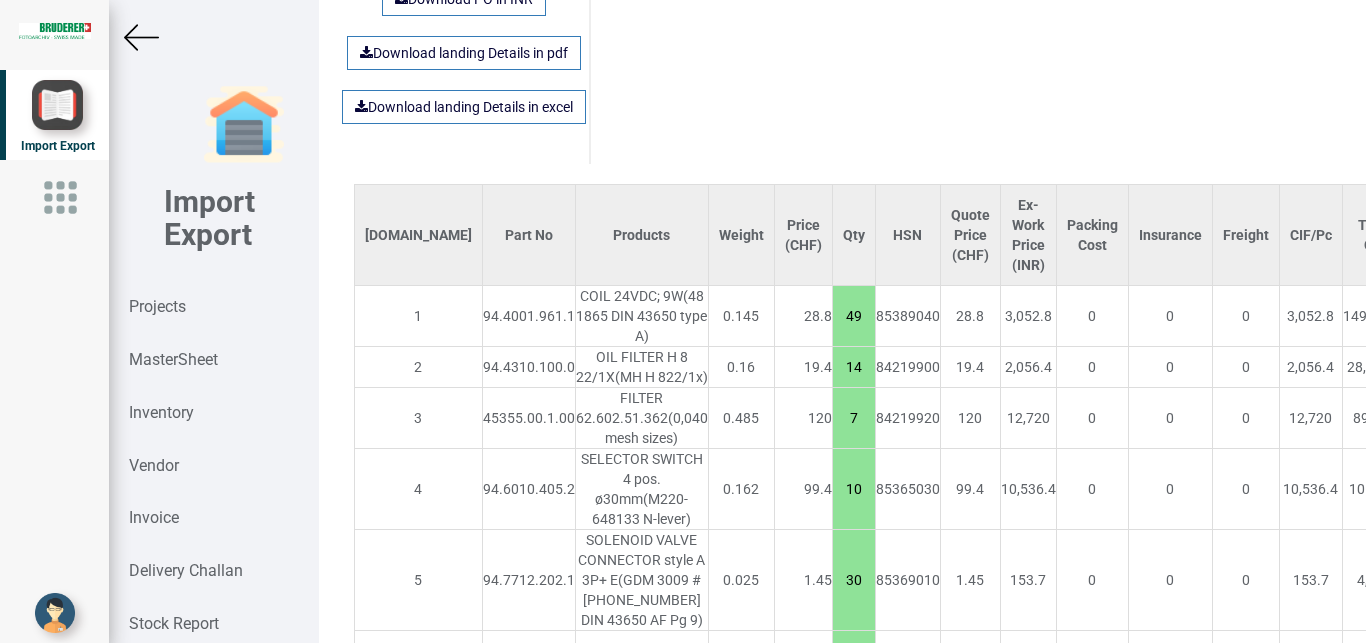 drag, startPoint x: 1279, startPoint y: 314, endPoint x: 1317, endPoint y: 313, distance: 38.013157 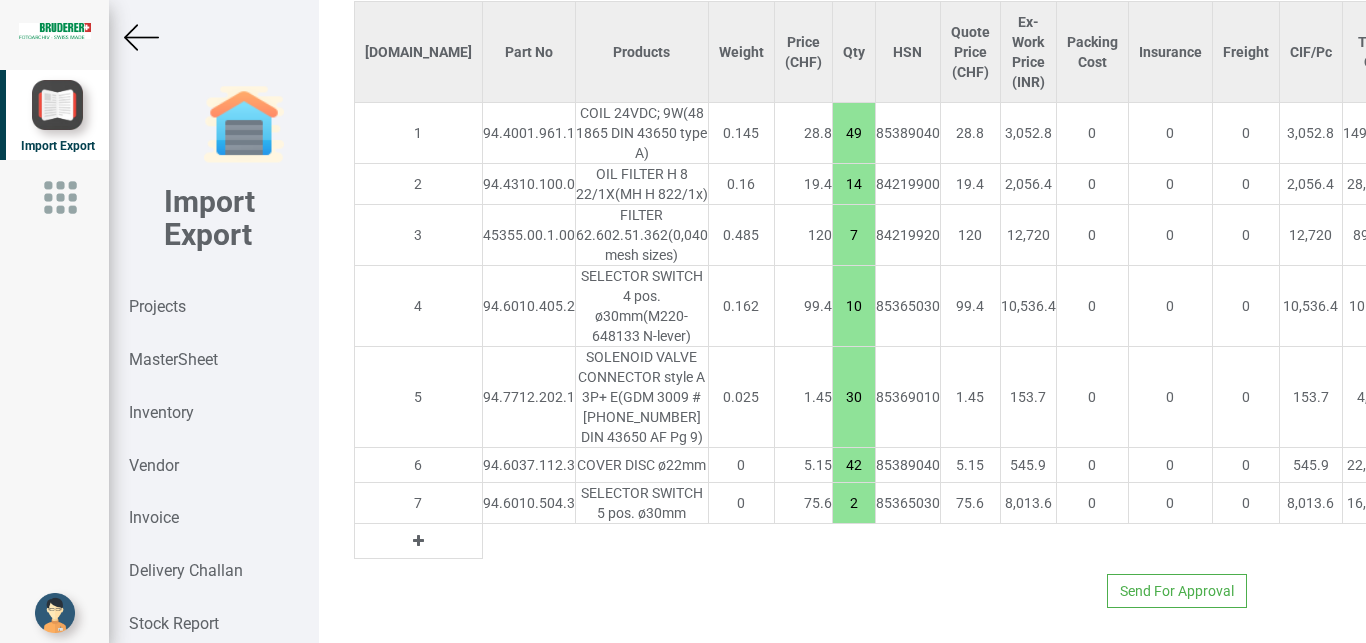 scroll, scrollTop: 1777, scrollLeft: 0, axis: vertical 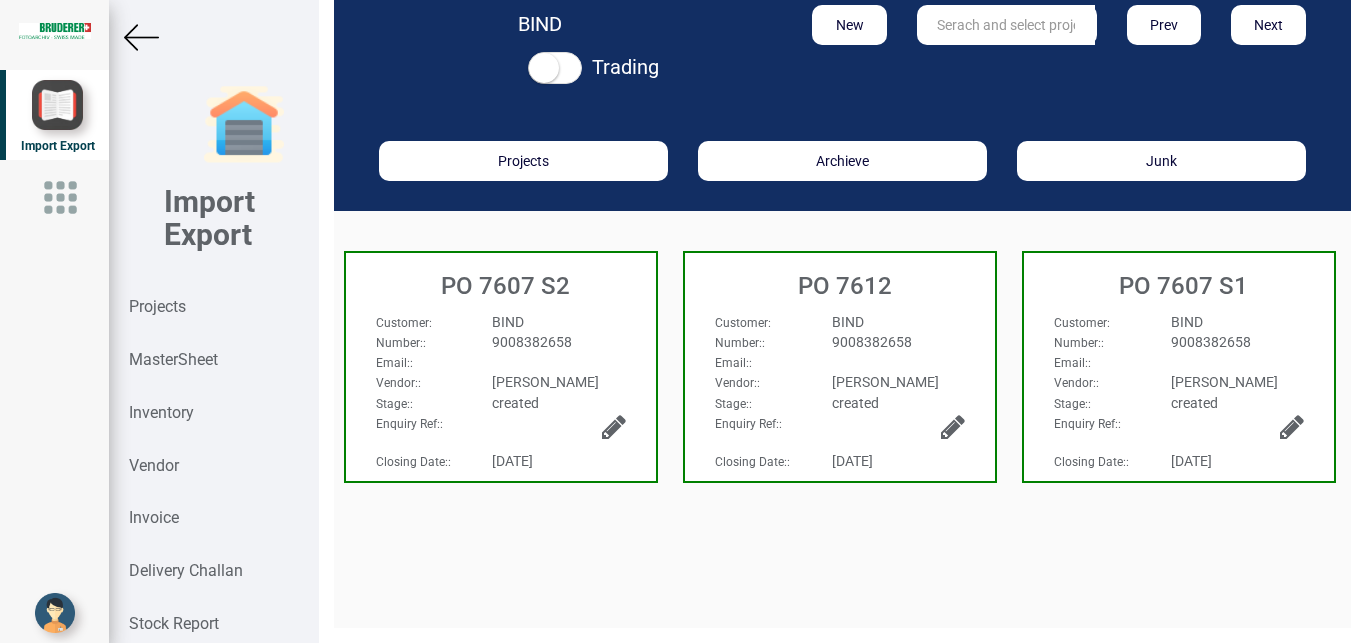 click at bounding box center [141, 37] 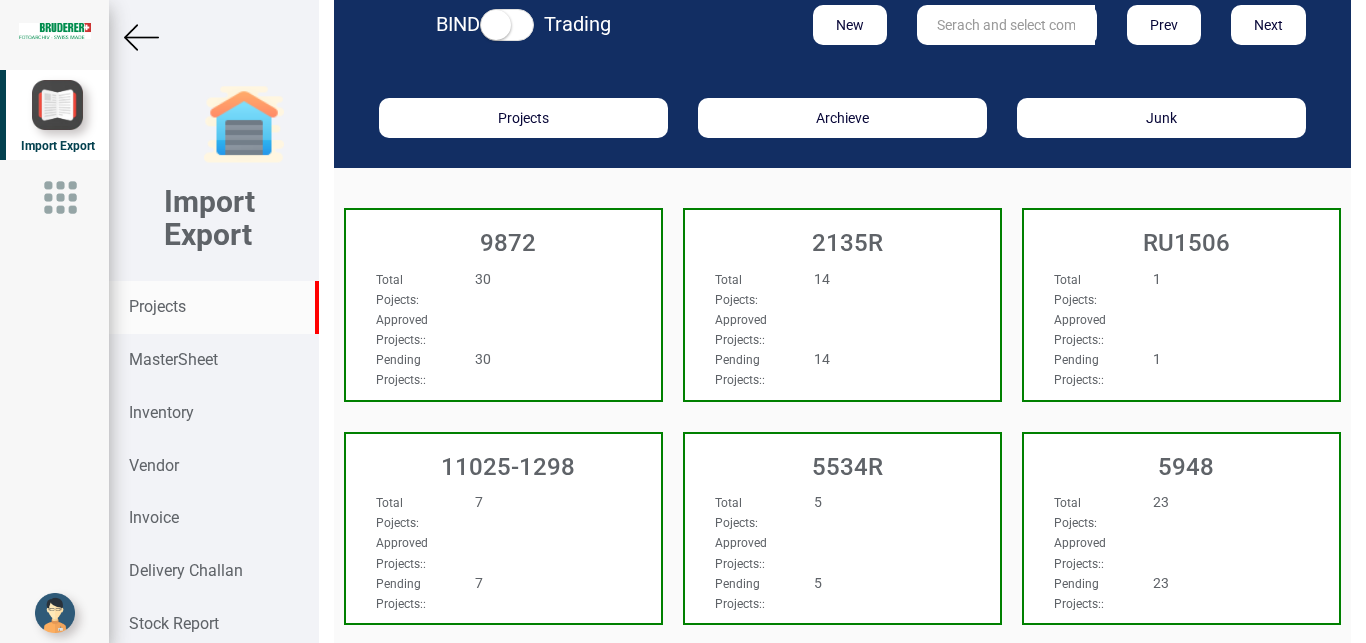 scroll, scrollTop: 30, scrollLeft: 0, axis: vertical 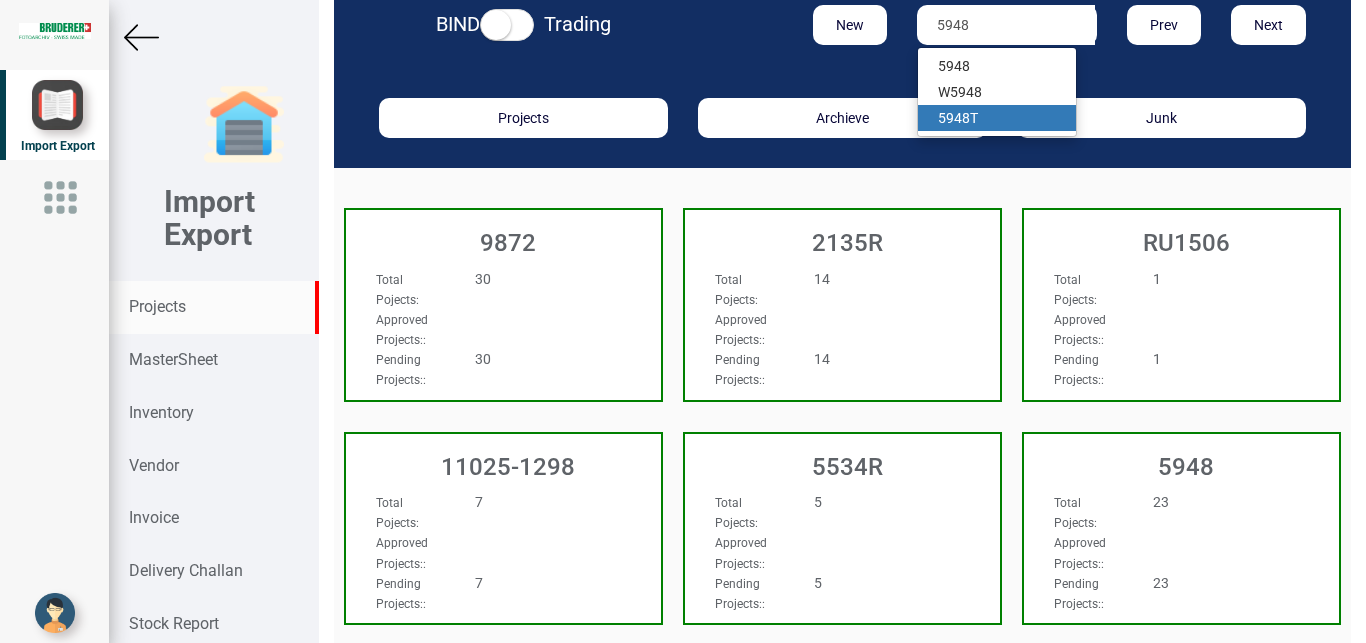 click on "5948" at bounding box center (954, 118) 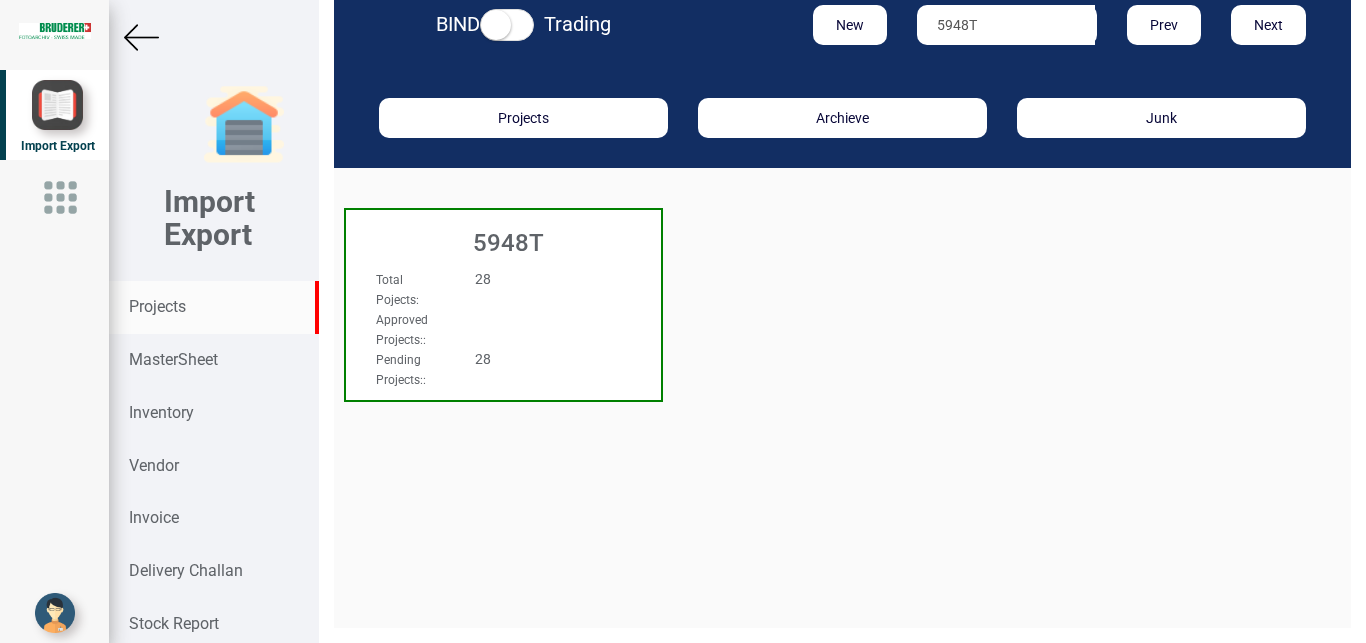 click on "Total Pojects  :
28
Approved Projects:  :
Pending Projects:  :
28" at bounding box center [503, 287] 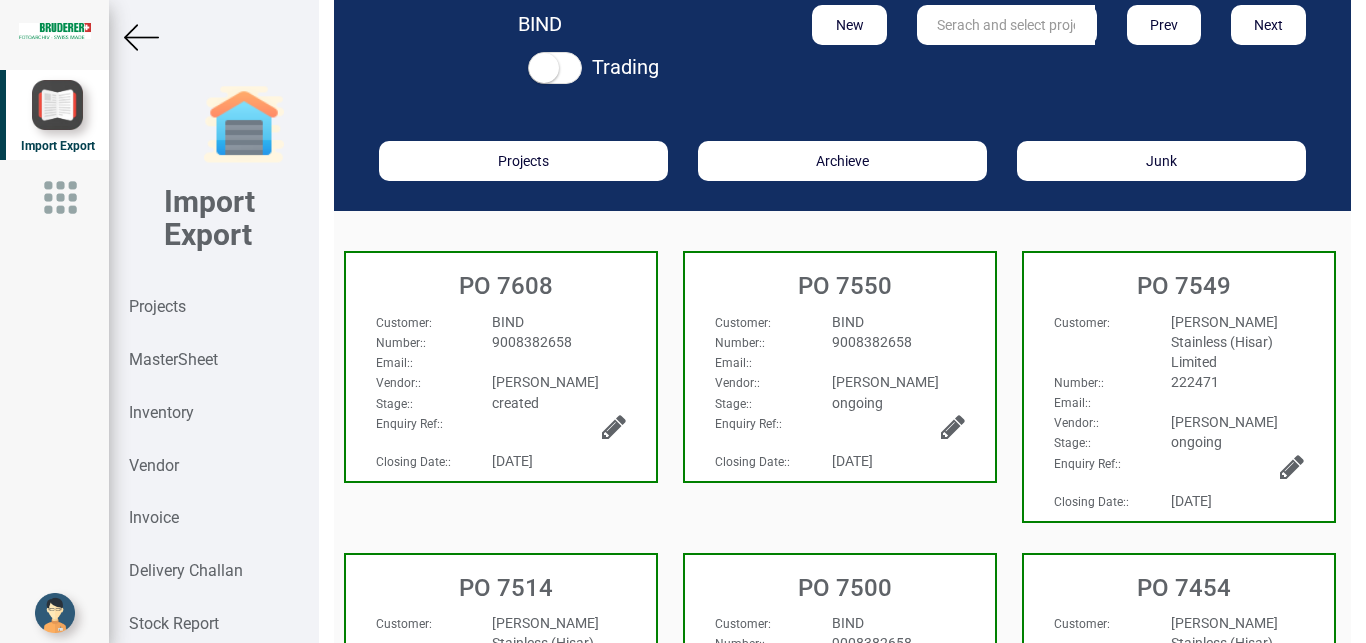 scroll, scrollTop: 30, scrollLeft: 0, axis: vertical 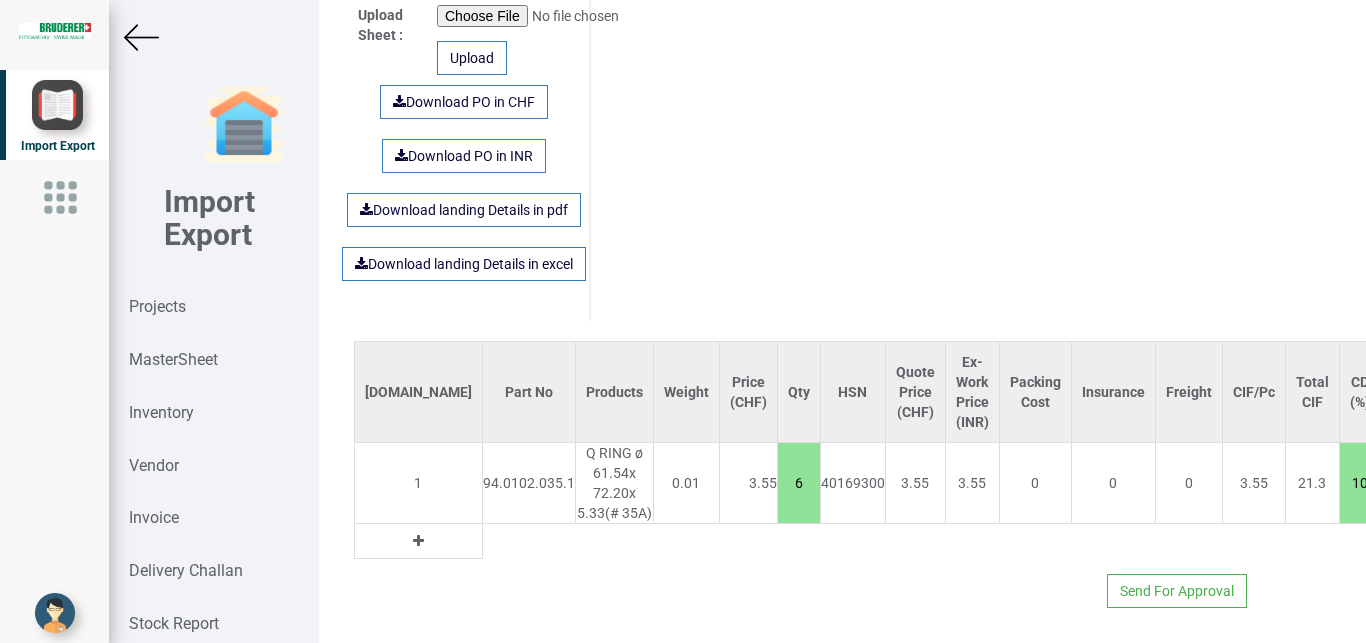 click at bounding box center [141, 37] 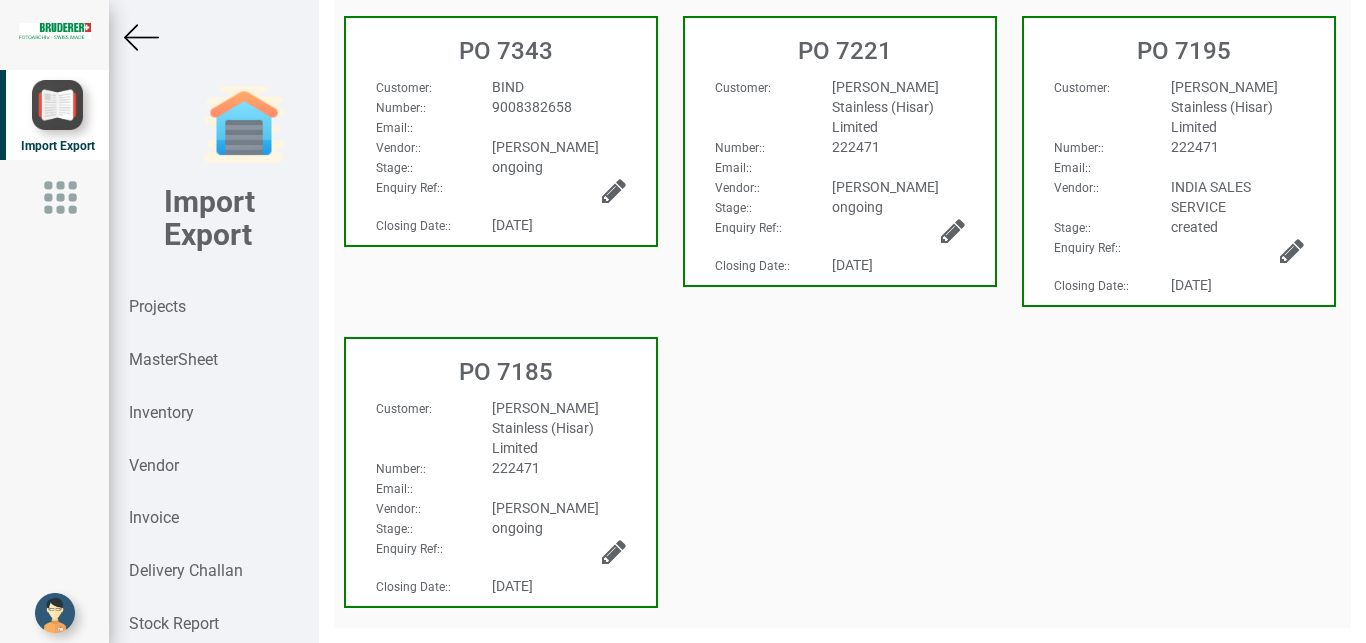 scroll, scrollTop: 786, scrollLeft: 0, axis: vertical 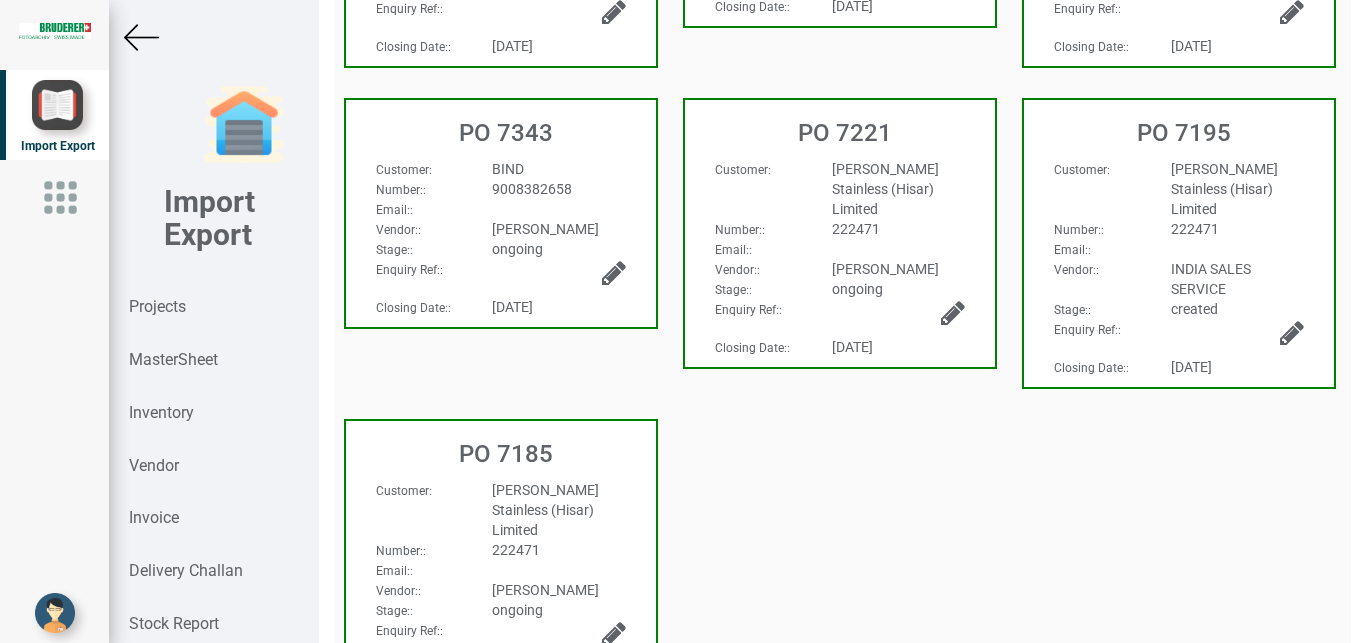 click at bounding box center [141, 37] 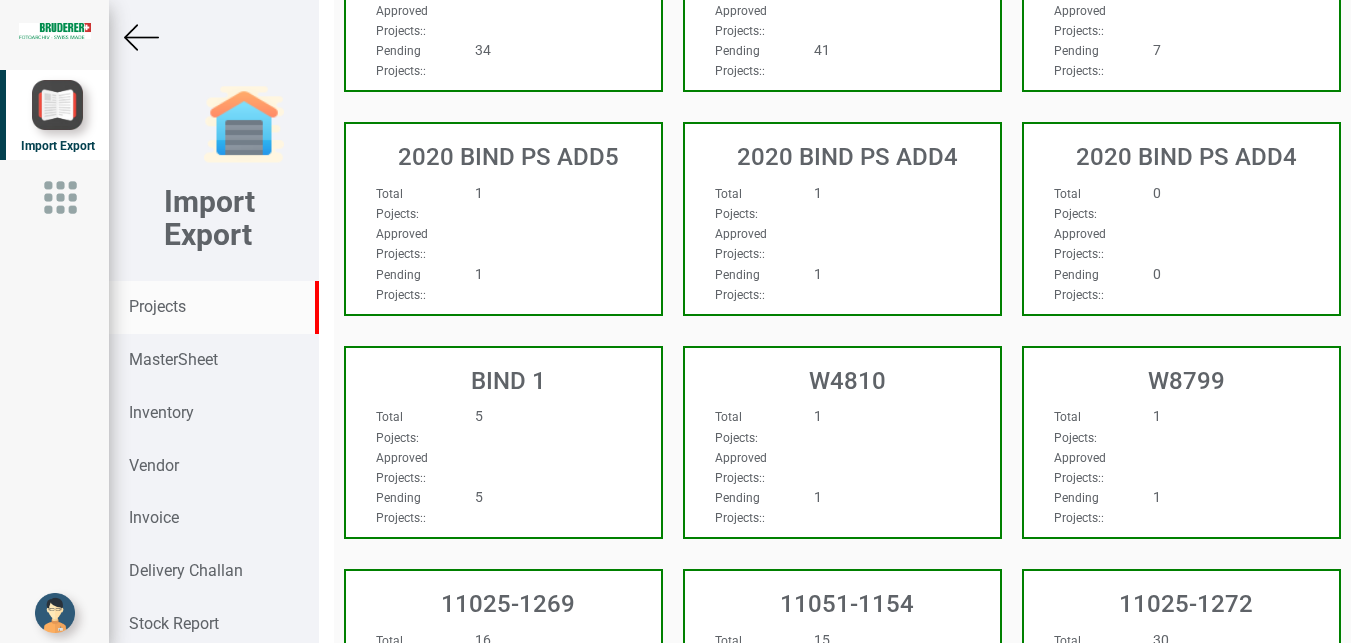 scroll, scrollTop: 786, scrollLeft: 0, axis: vertical 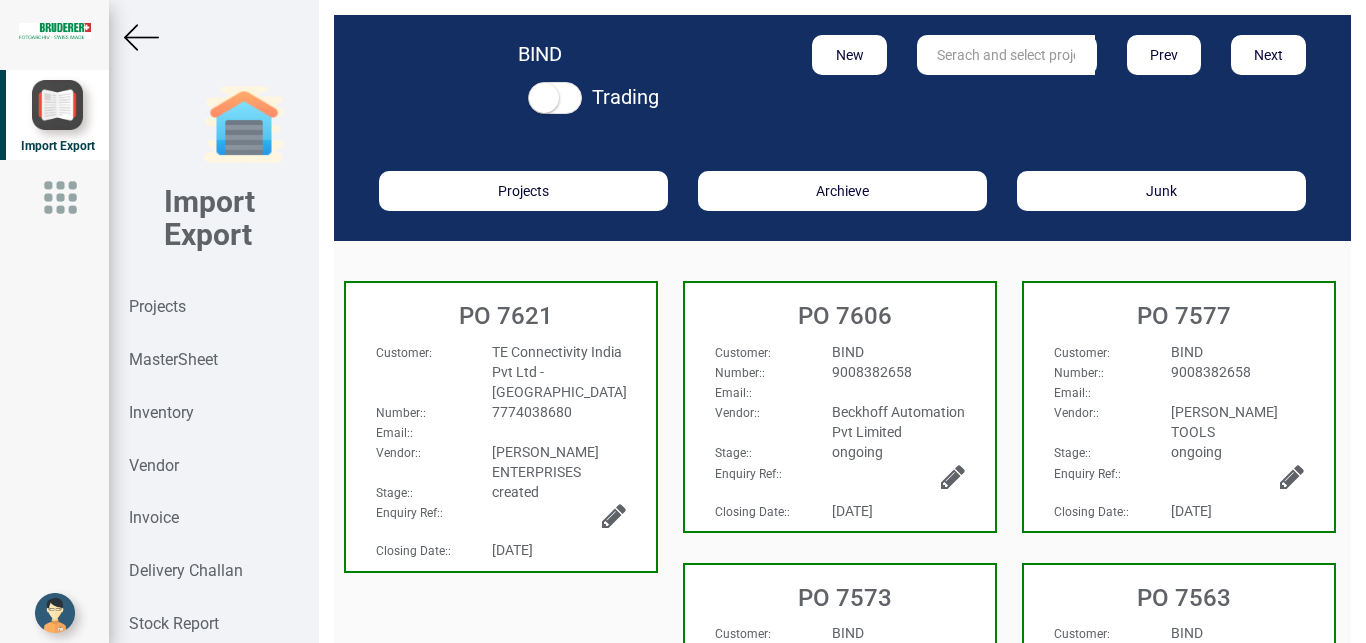 drag, startPoint x: 139, startPoint y: 30, endPoint x: 127, endPoint y: 50, distance: 23.323807 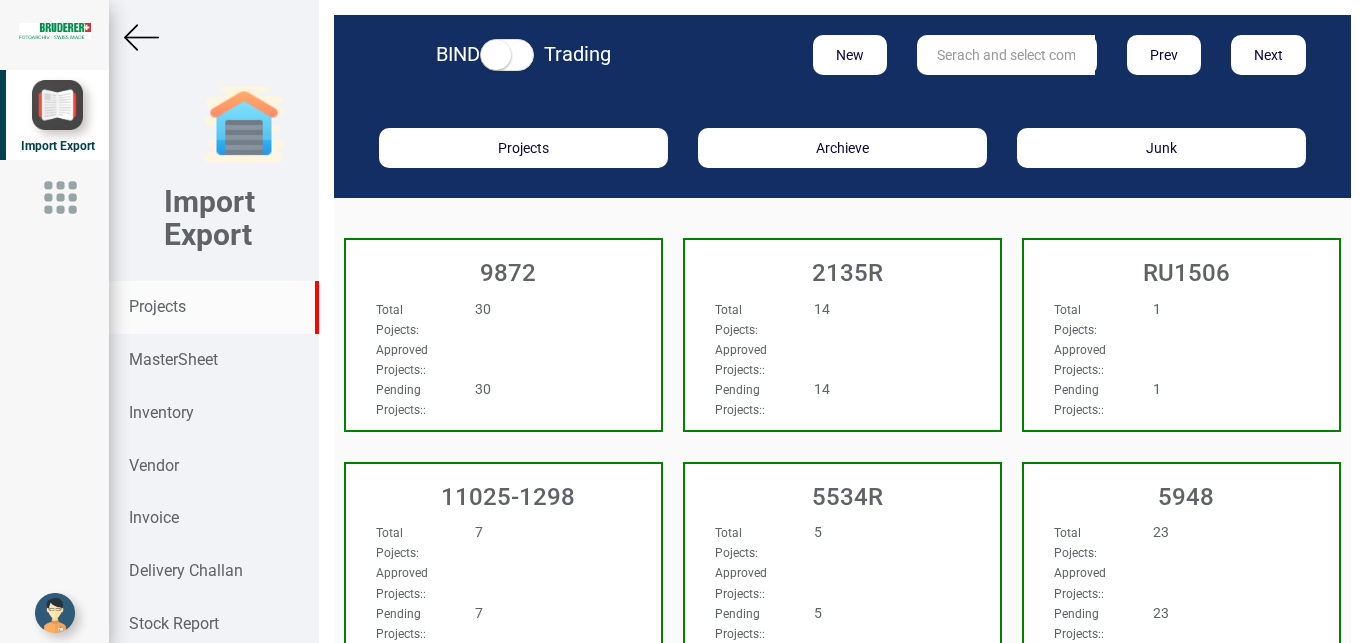click at bounding box center (1006, 55) 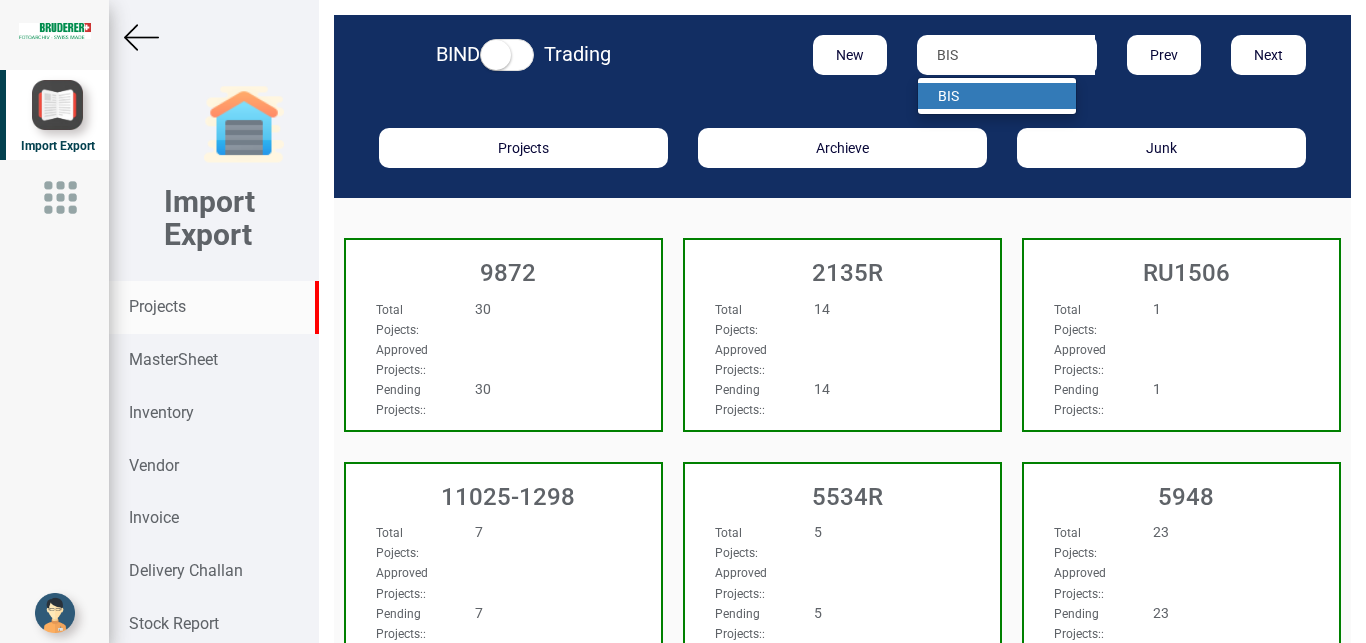 type on "BIS" 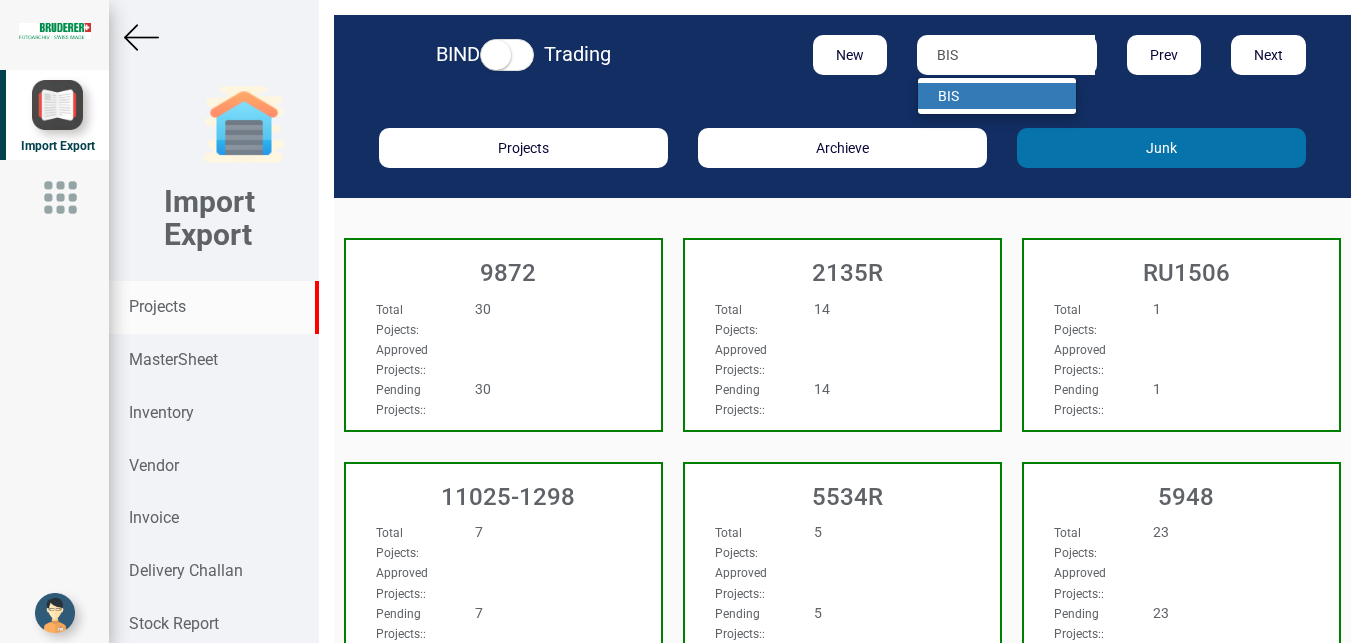 click on "BIS" at bounding box center [997, 96] 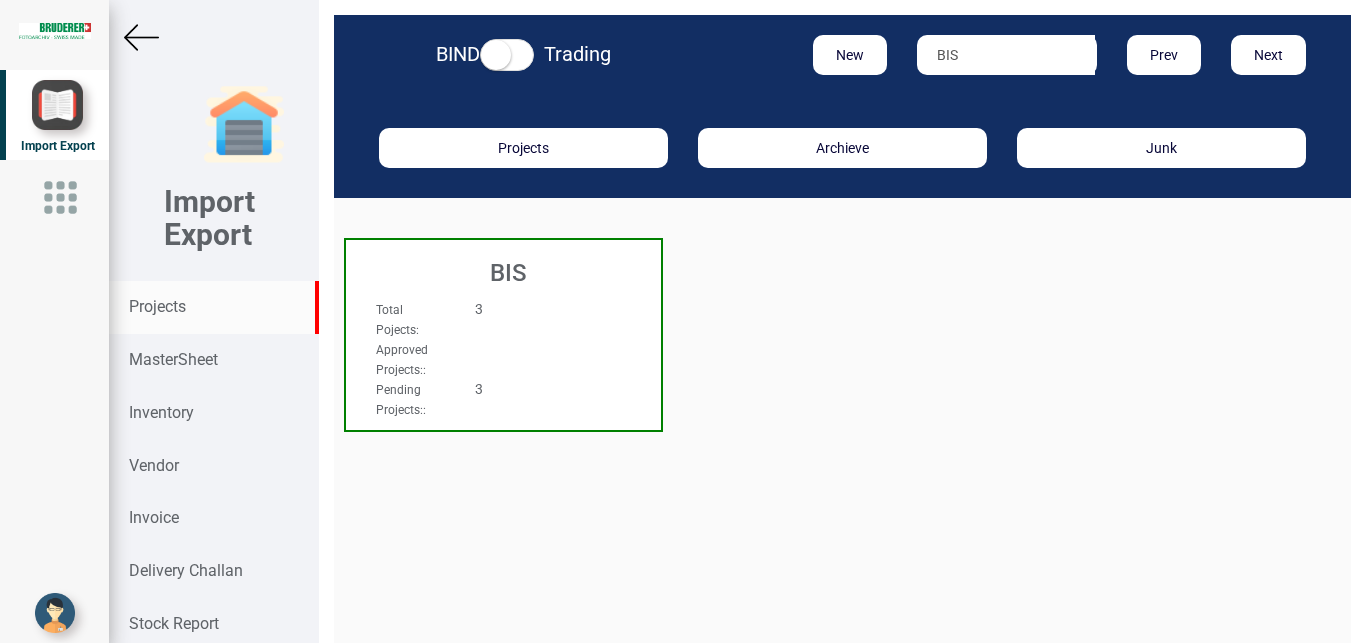 click on "Total Pojects  :
3
Approved Projects:  :
Pending Projects:  :
3" at bounding box center (503, 317) 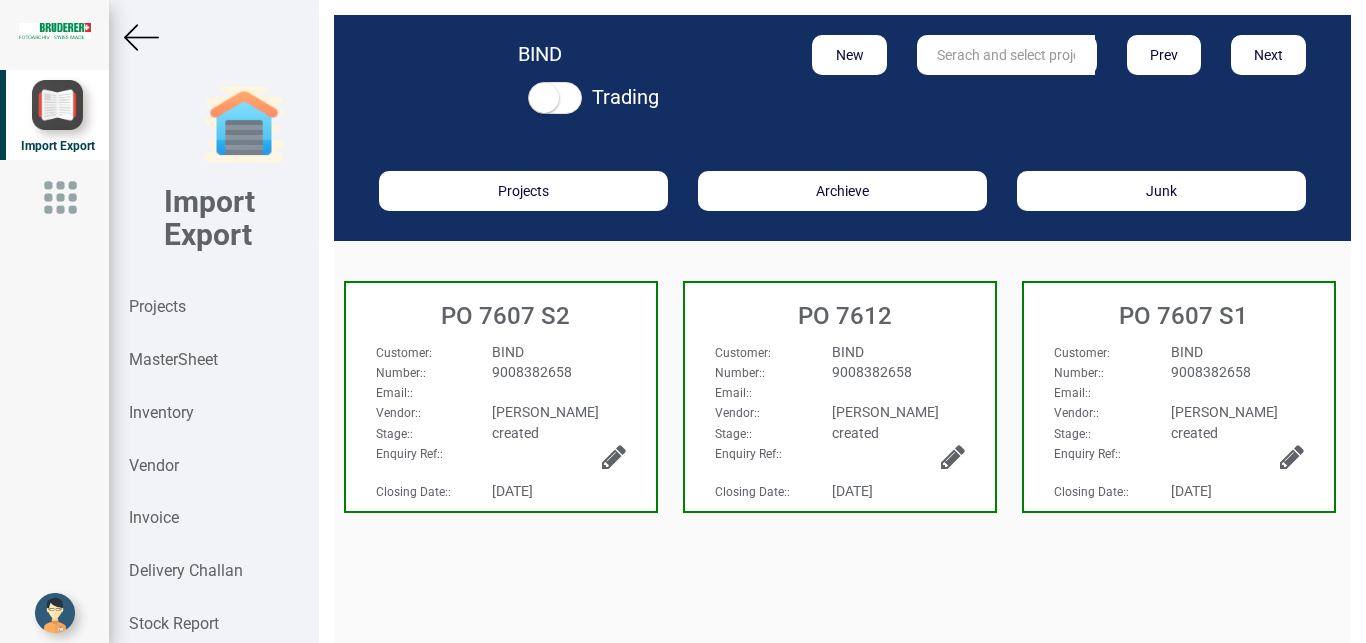click on "BIND" at bounding box center (898, 352) 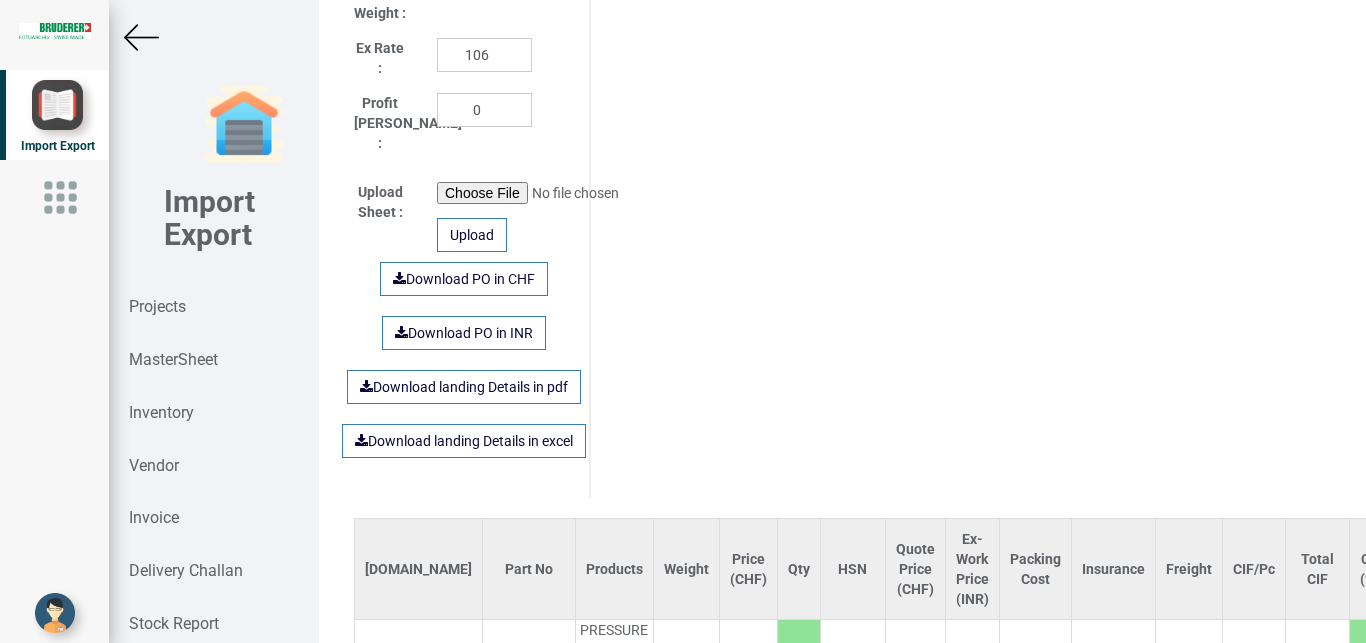 scroll, scrollTop: 1321, scrollLeft: 0, axis: vertical 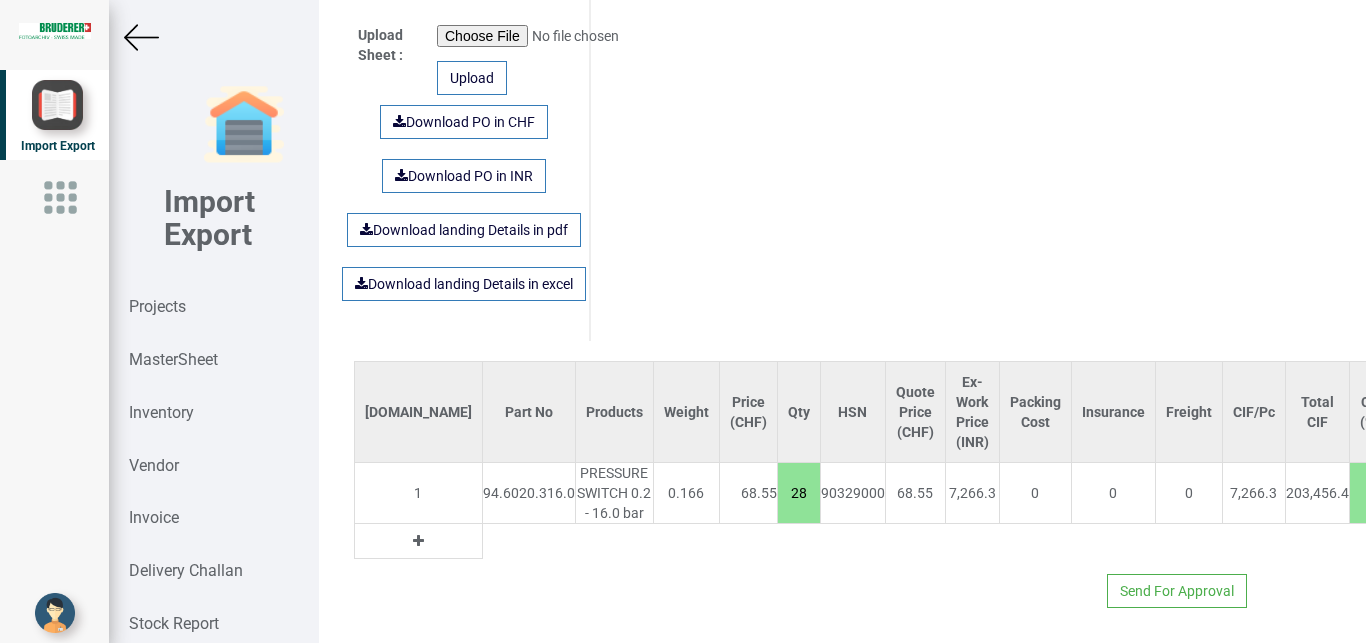 click at bounding box center (141, 37) 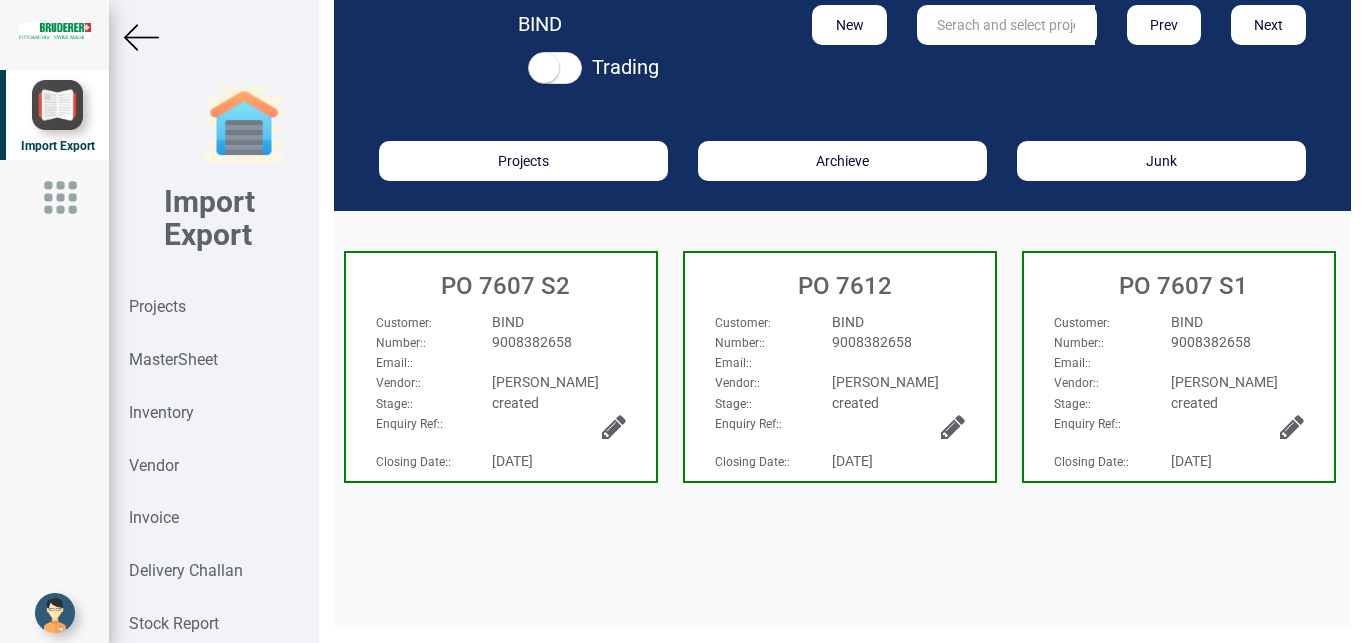 scroll, scrollTop: 30, scrollLeft: 0, axis: vertical 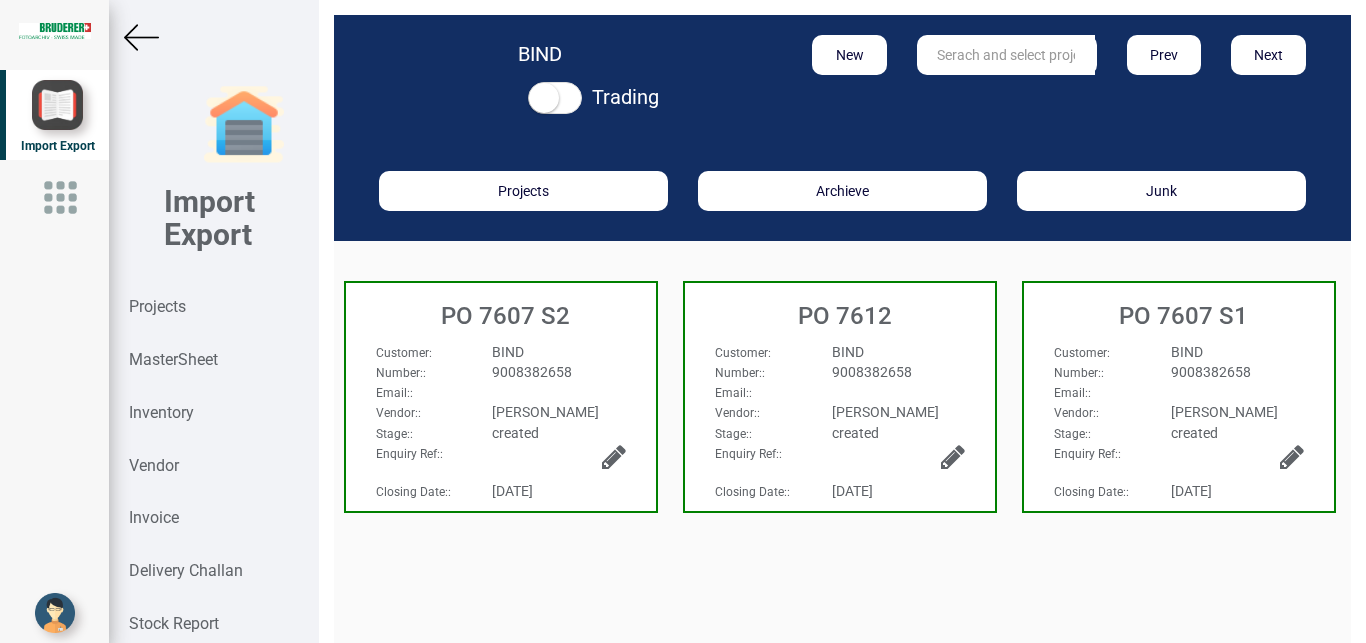 click at bounding box center (141, 37) 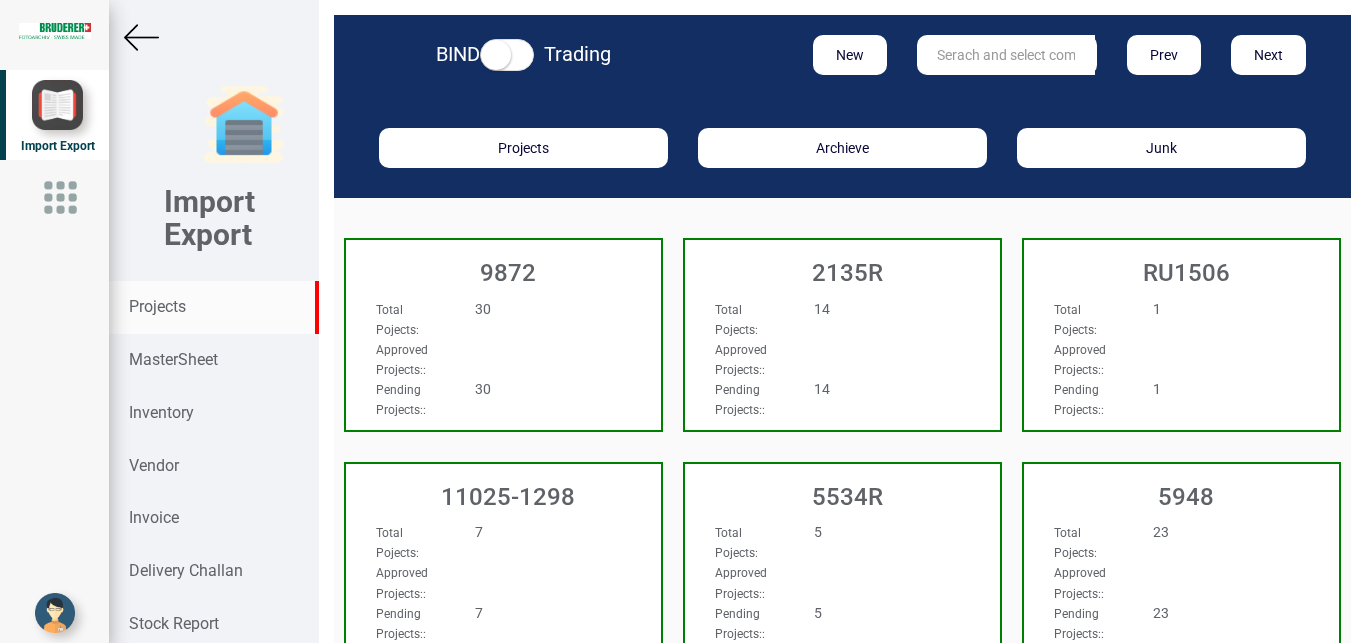click at bounding box center [1006, 55] 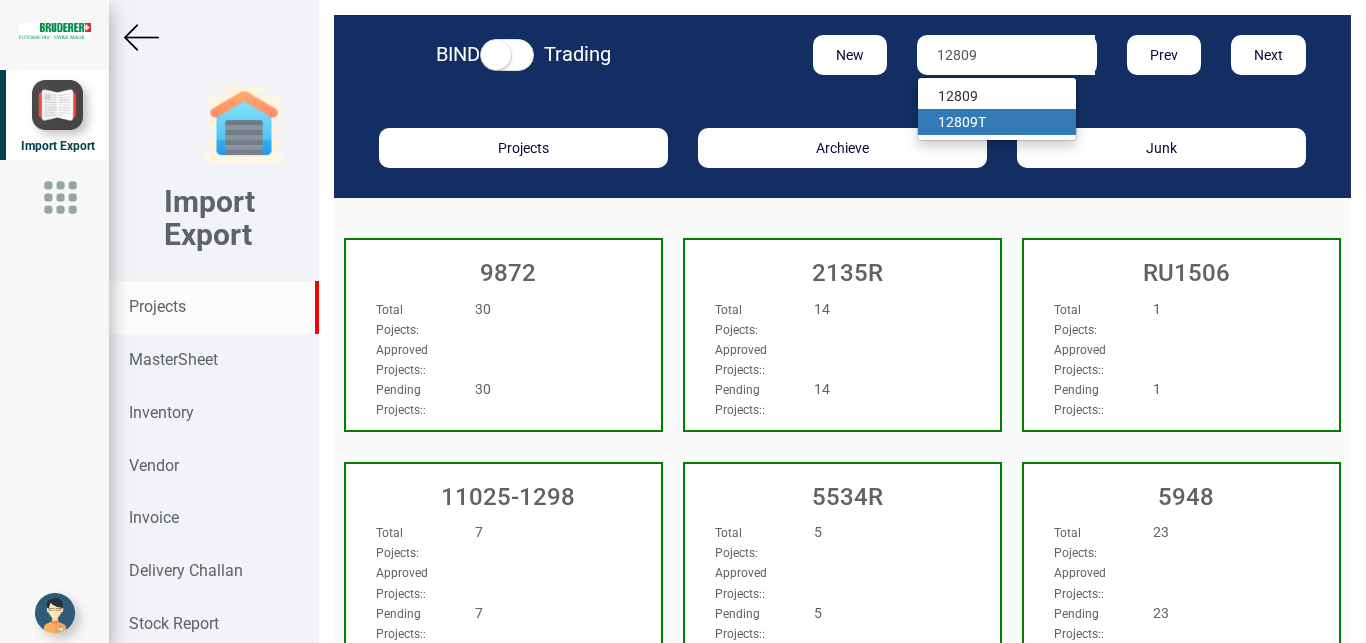 click on "12809" at bounding box center [958, 122] 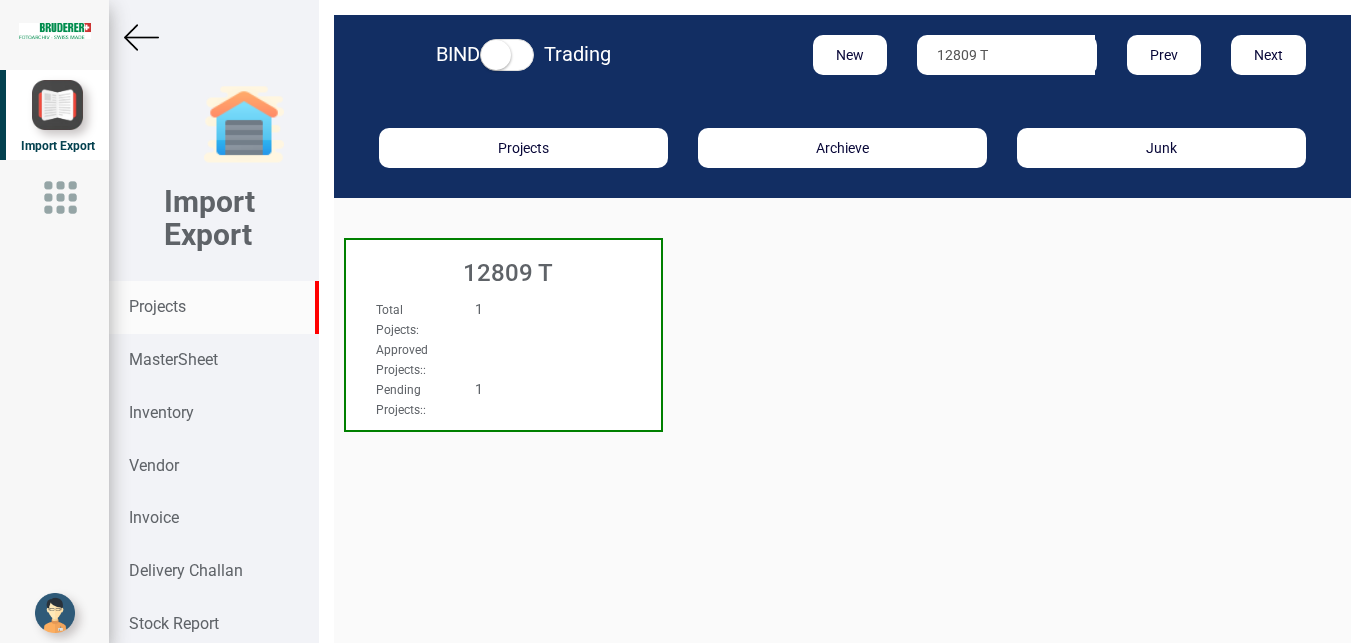 click on "Approved Projects:  :" at bounding box center [480, 359] 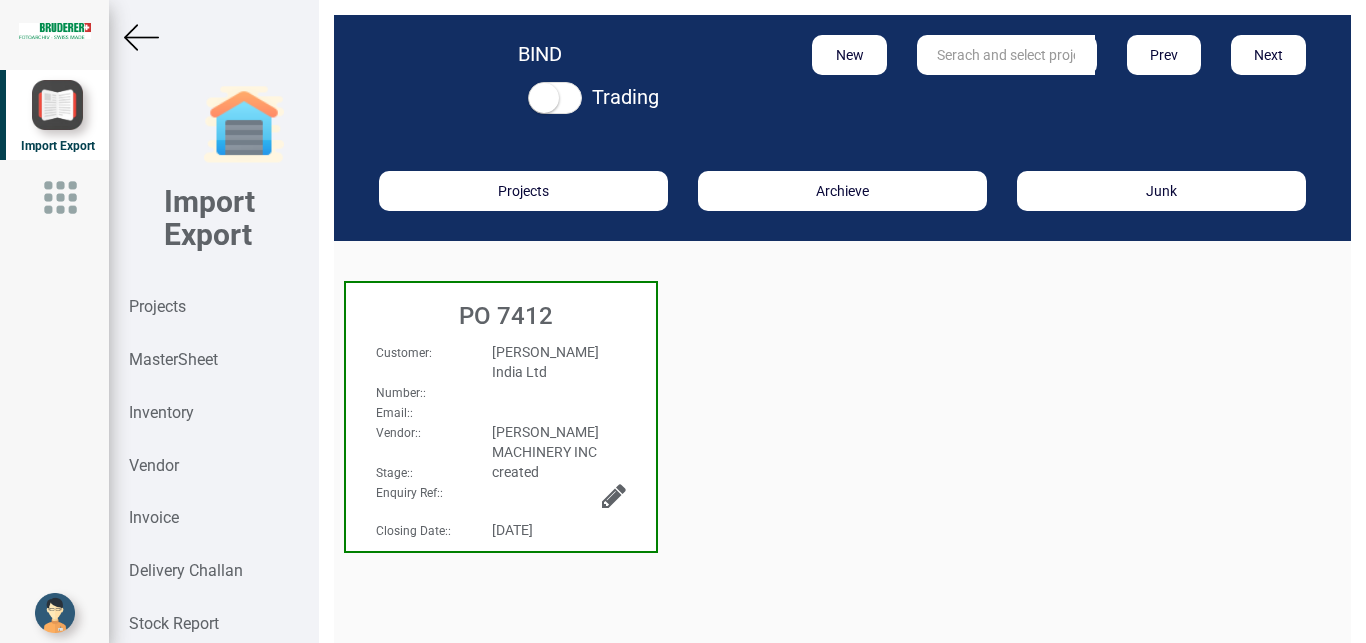 click at bounding box center [141, 37] 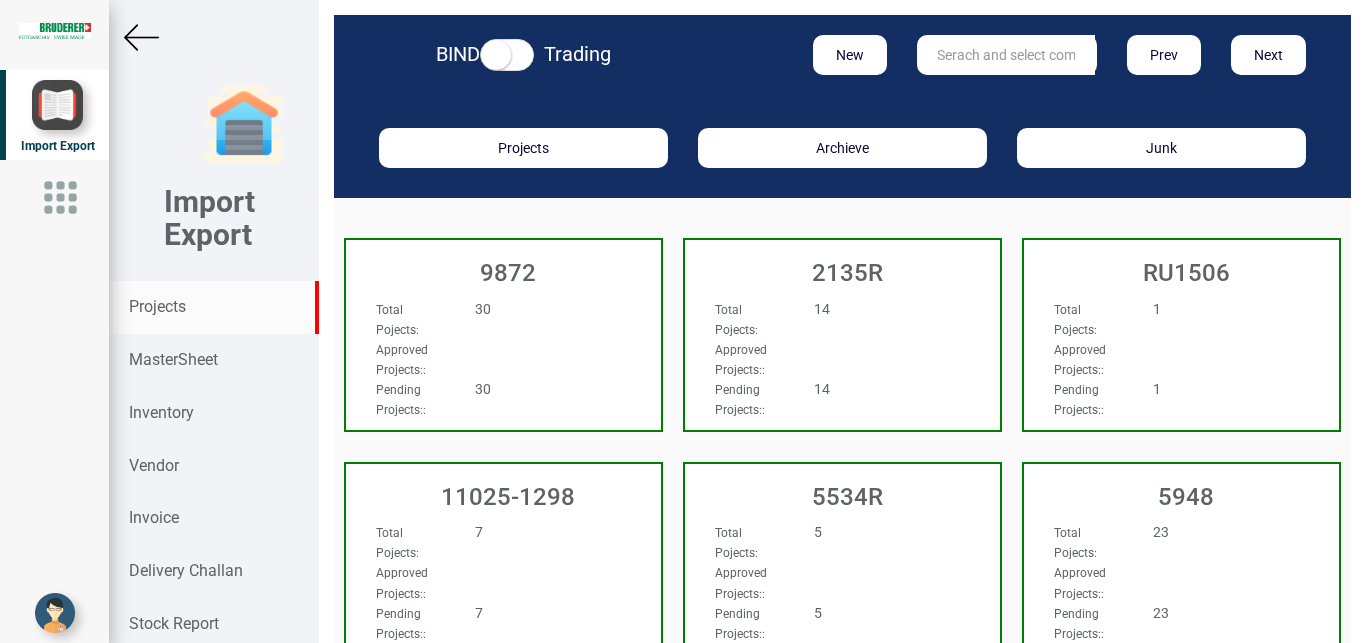 drag, startPoint x: 992, startPoint y: 60, endPoint x: 986, endPoint y: 41, distance: 19.924858 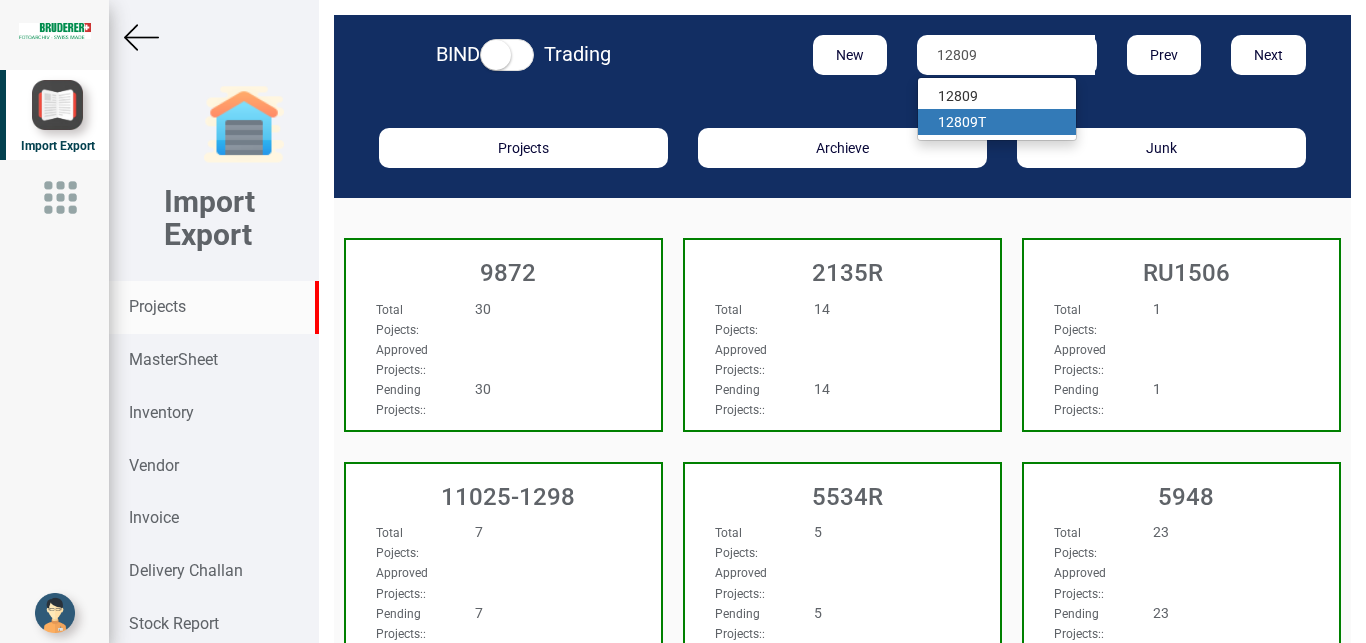 click on "12809" at bounding box center [958, 122] 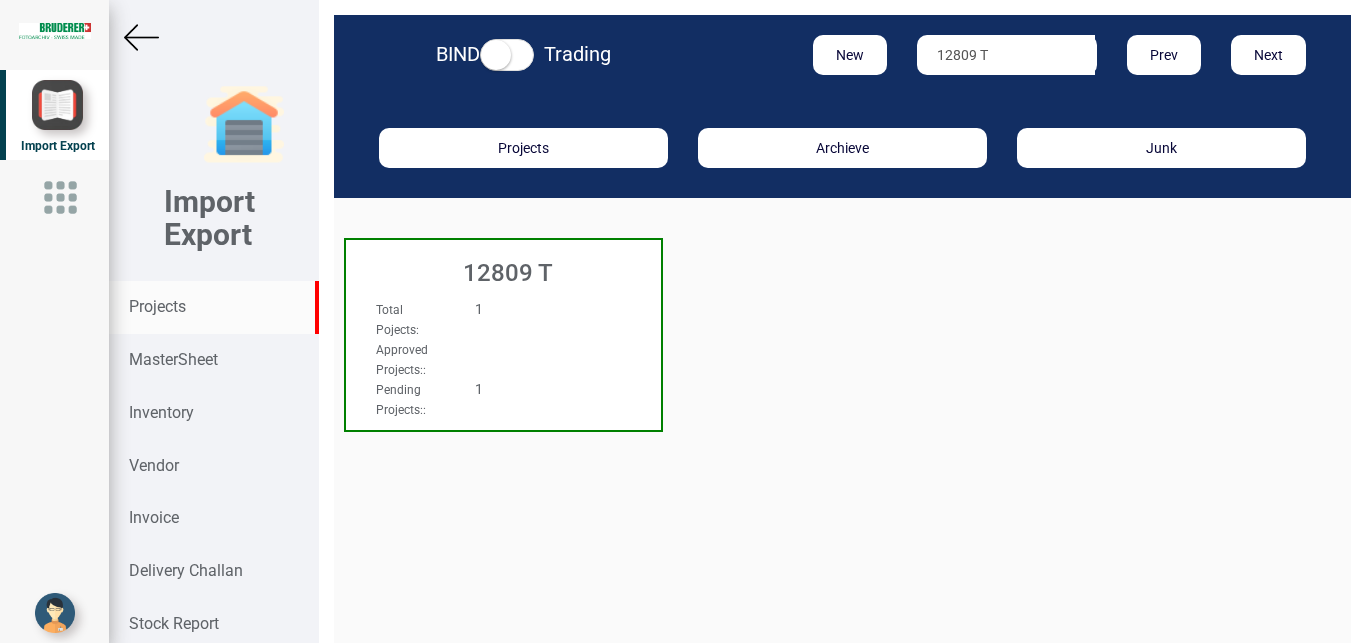 click on "Total Pojects  :
1
Approved Projects:  :
Pending Projects:  :
1" at bounding box center (503, 317) 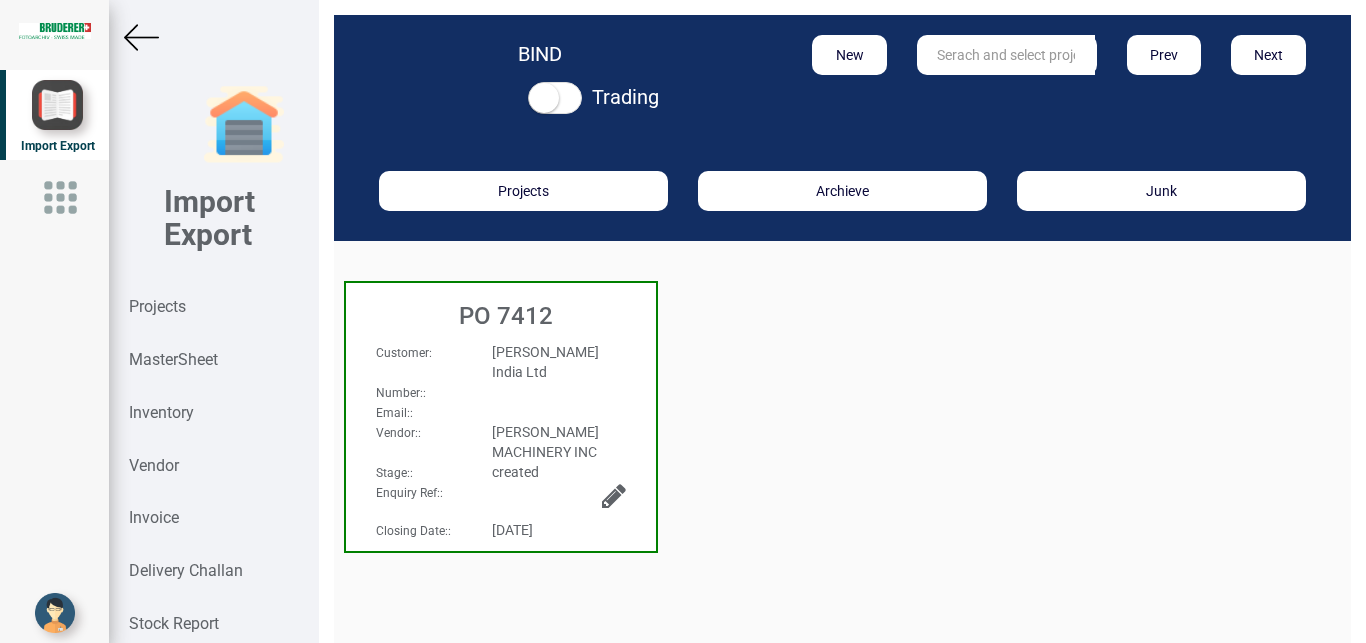 click at bounding box center [141, 37] 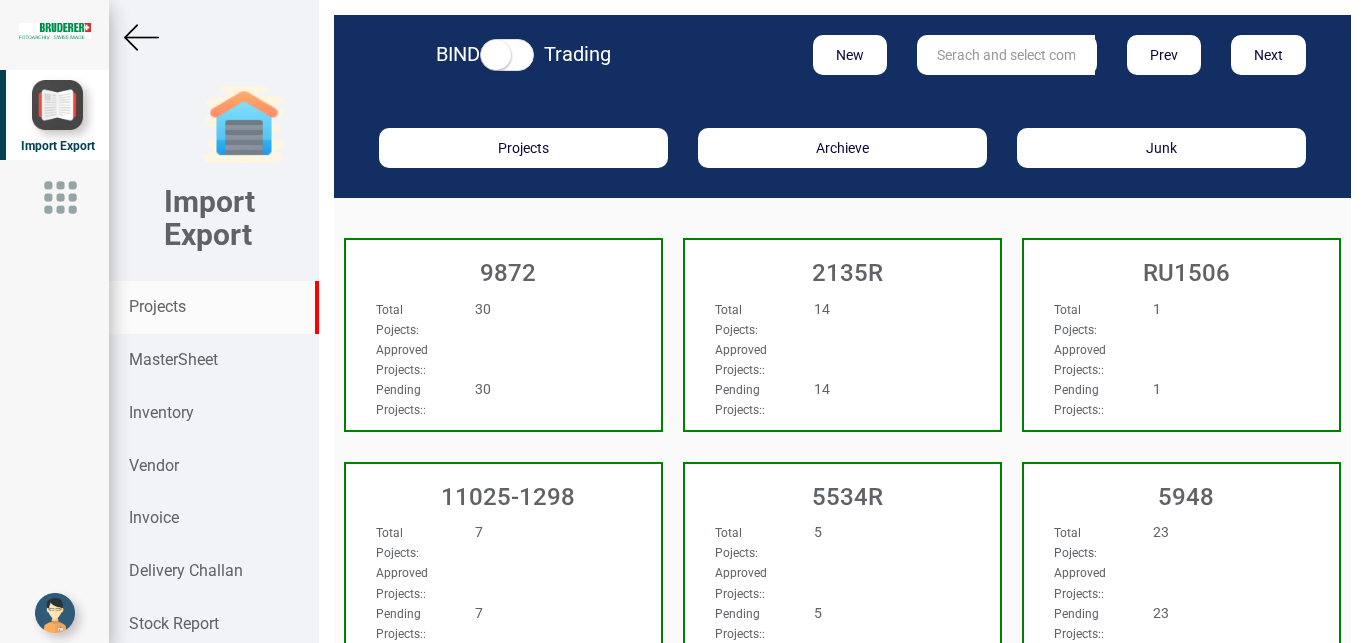click at bounding box center (1006, 55) 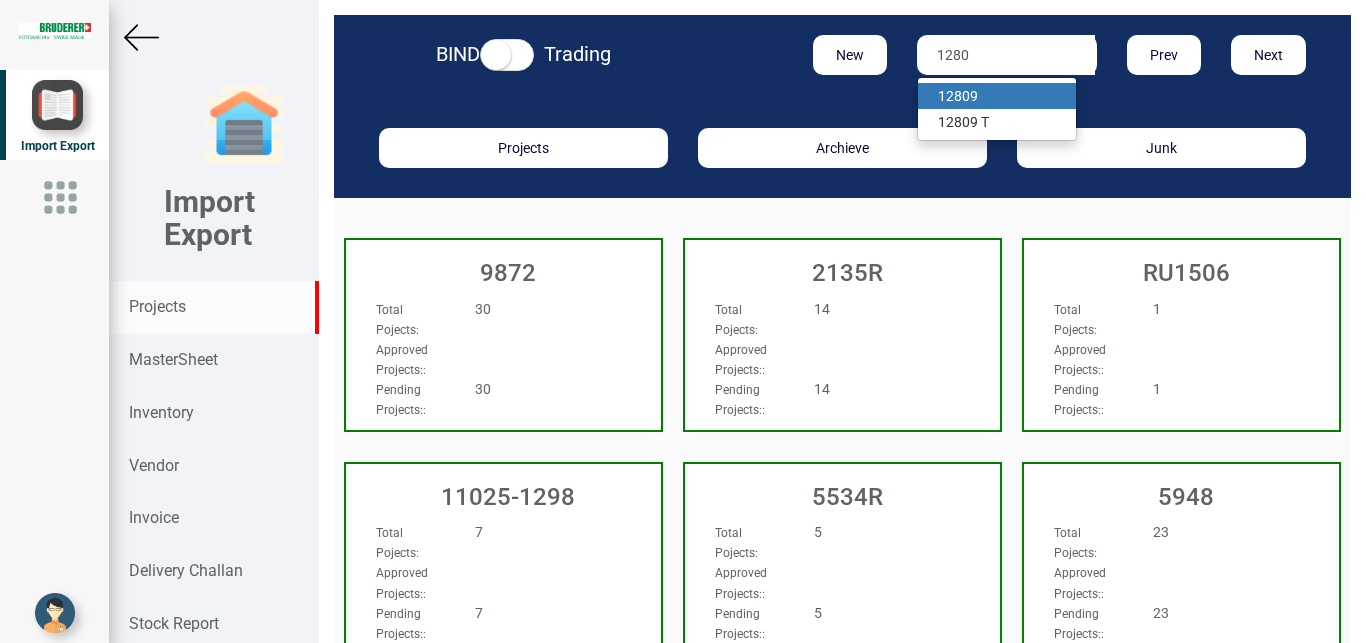 click on "1280 9" at bounding box center [997, 96] 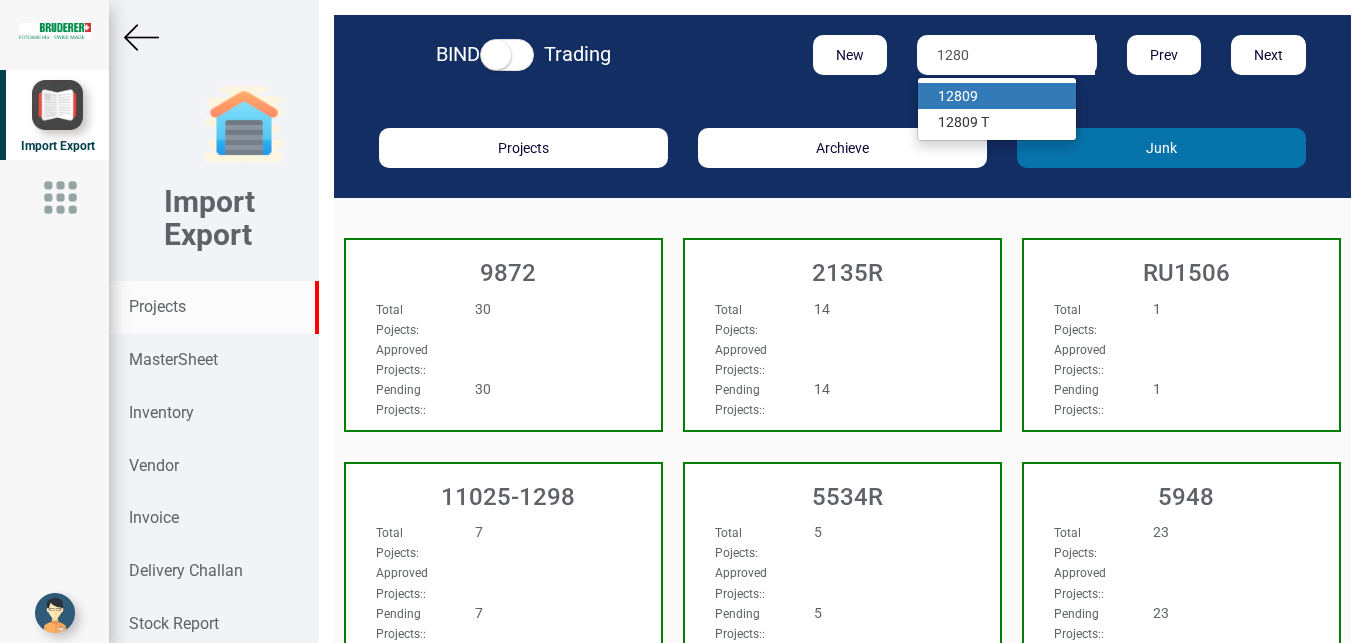 type on "12809" 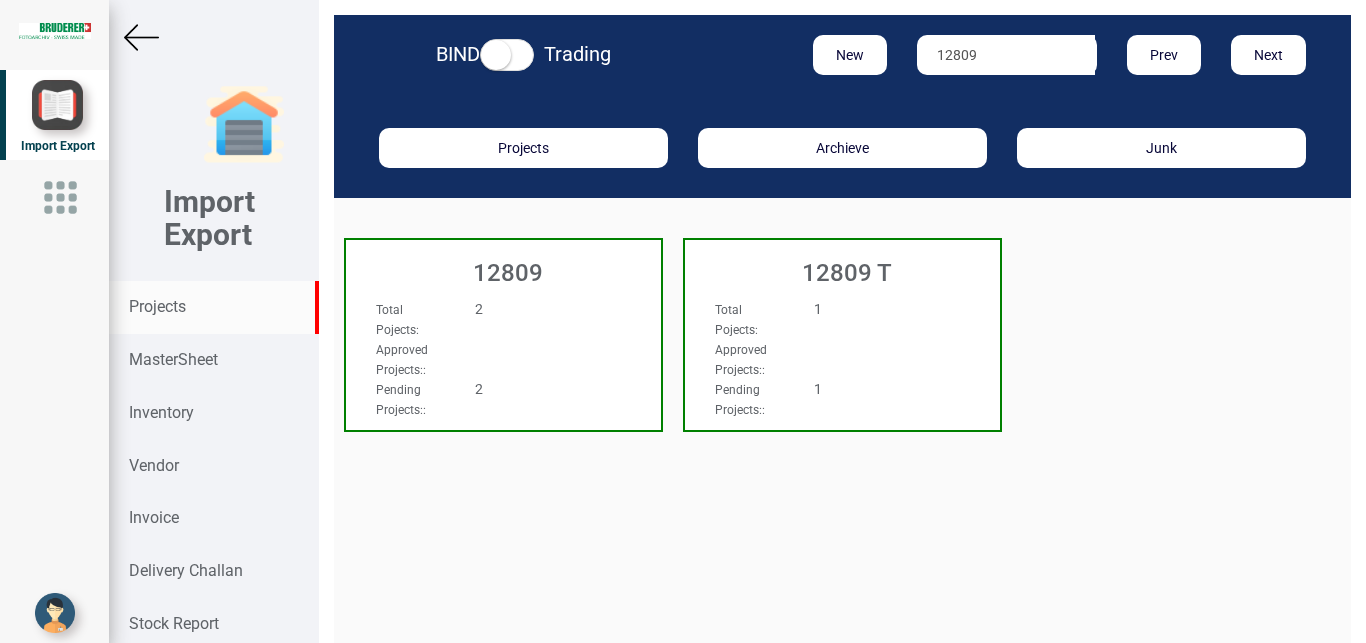 click on "Total Pojects  :
2" at bounding box center [480, 319] 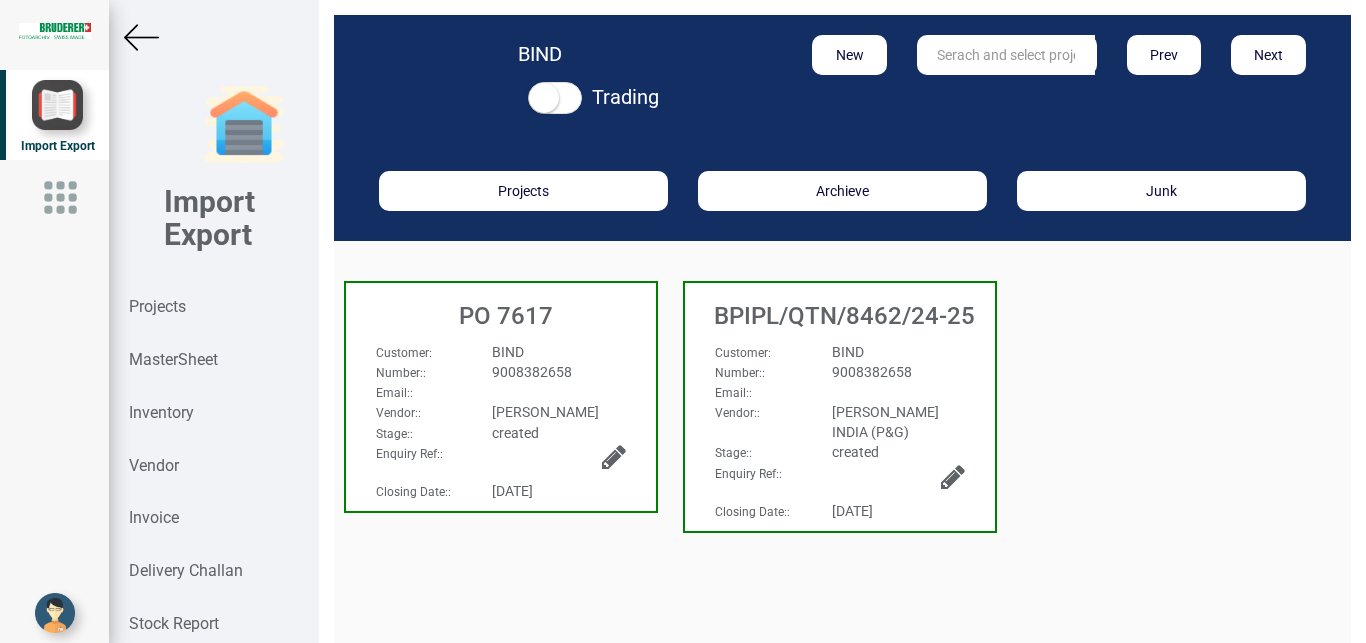 click on "[PERSON_NAME]" at bounding box center [558, 412] 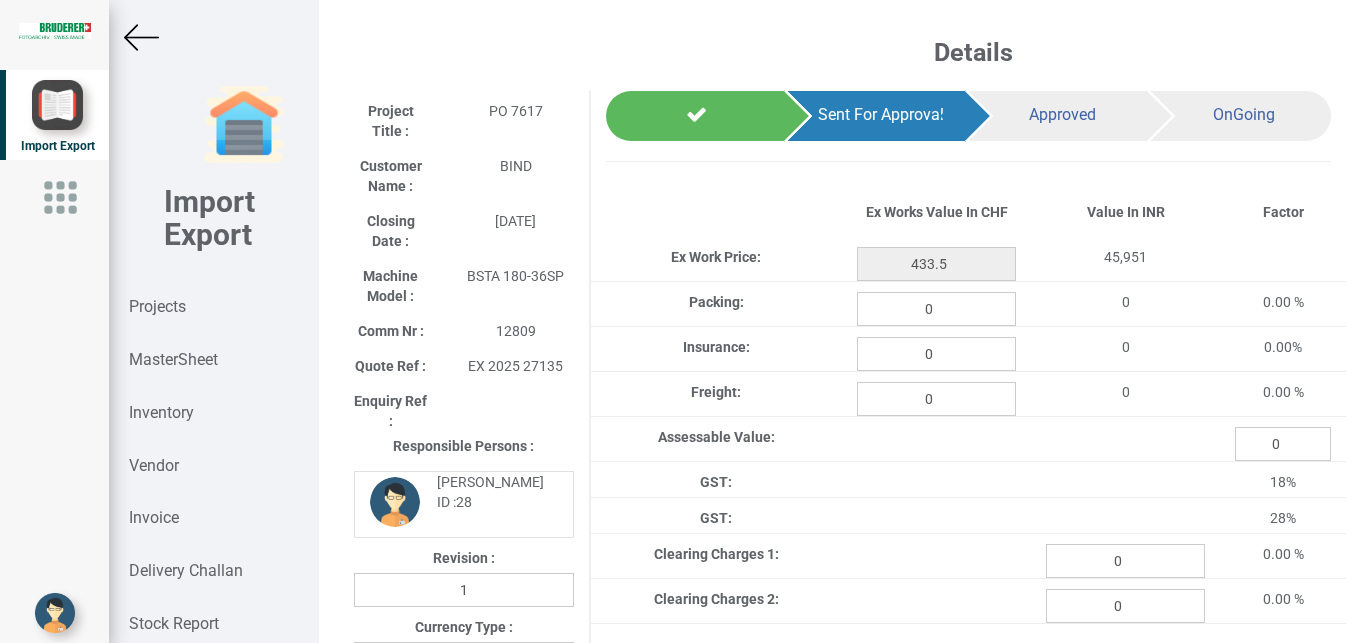 click at bounding box center (141, 37) 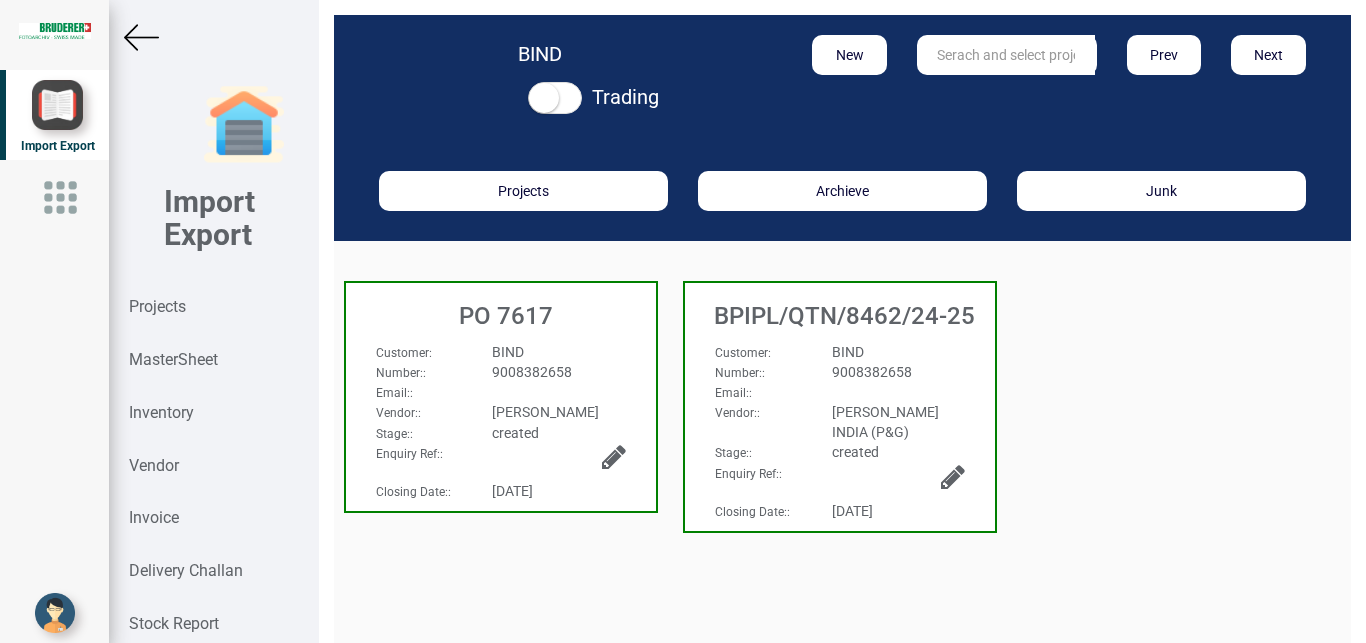 click at bounding box center [614, 457] 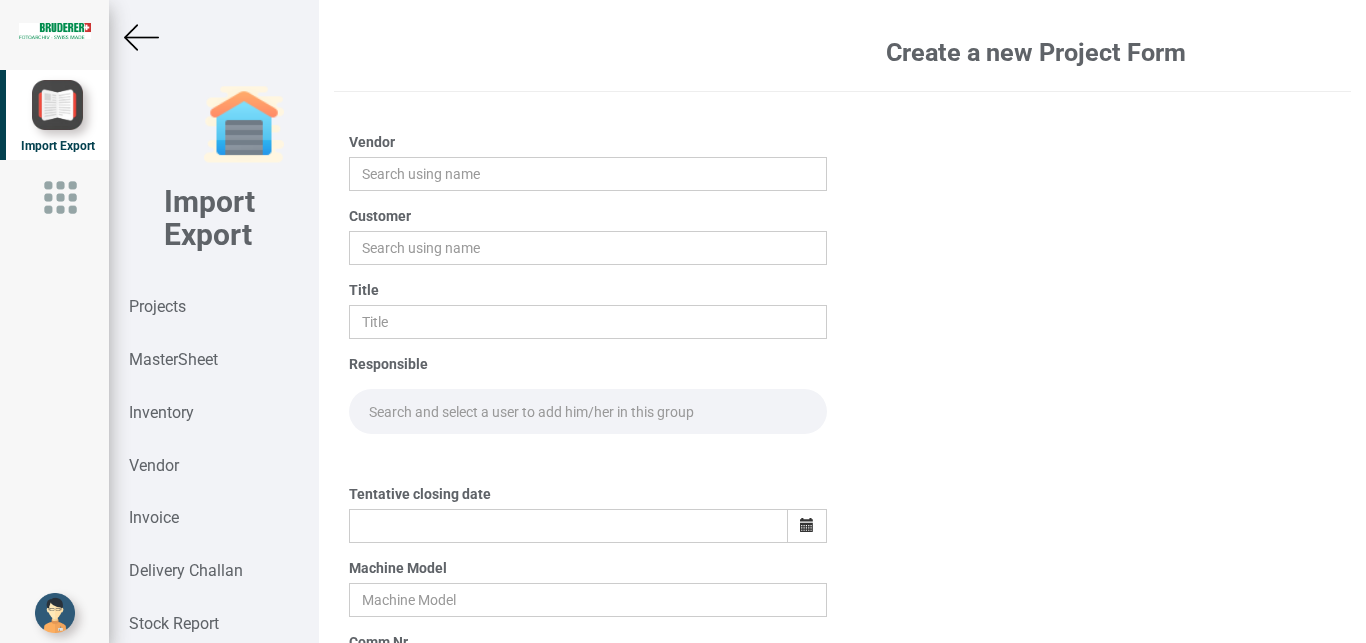 type on "[PERSON_NAME]" 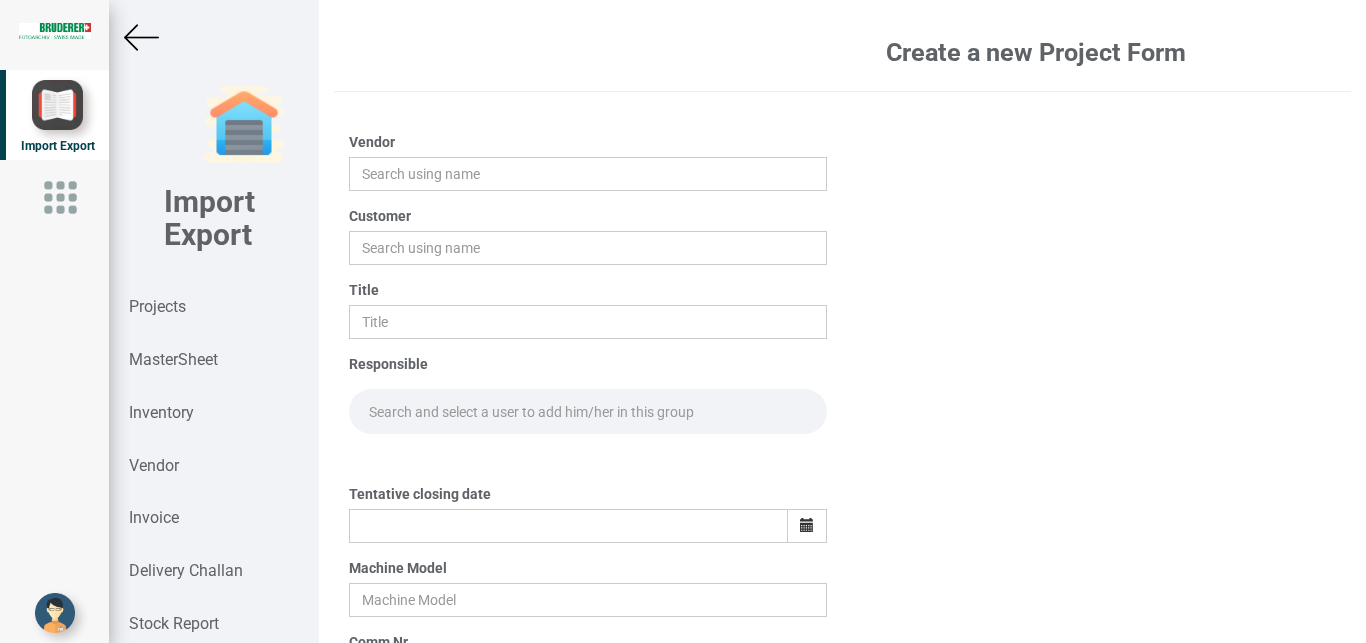 type on "BIND" 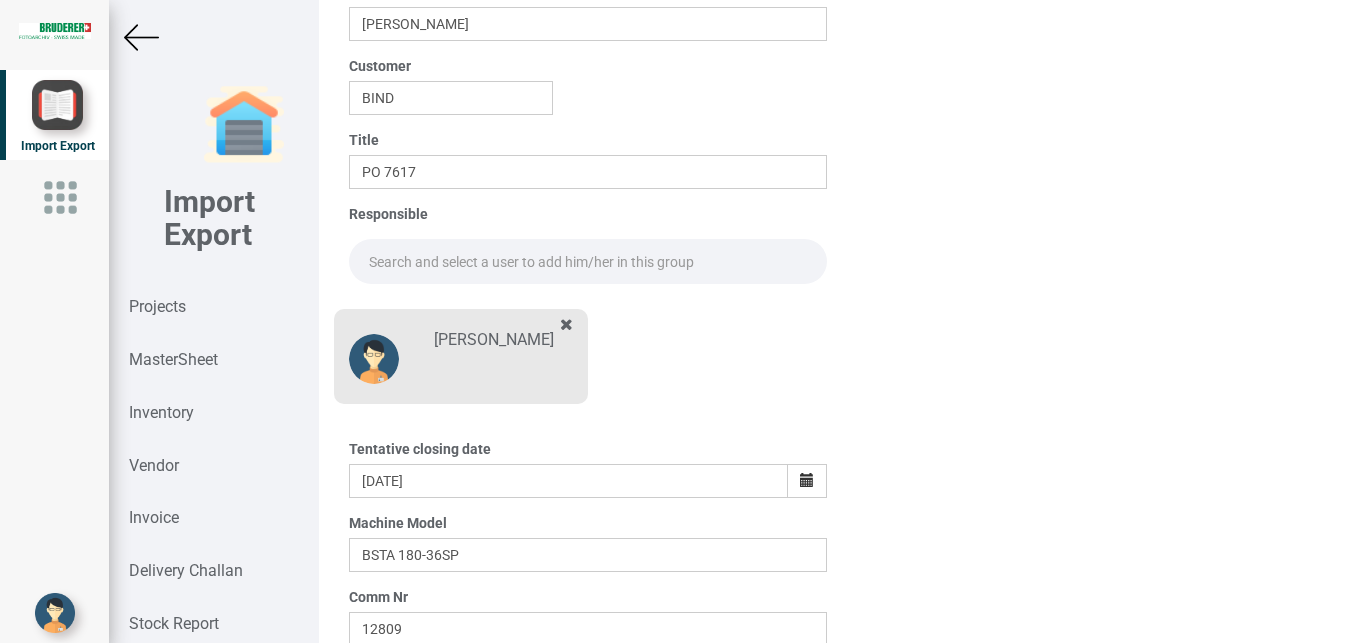 scroll, scrollTop: 183, scrollLeft: 0, axis: vertical 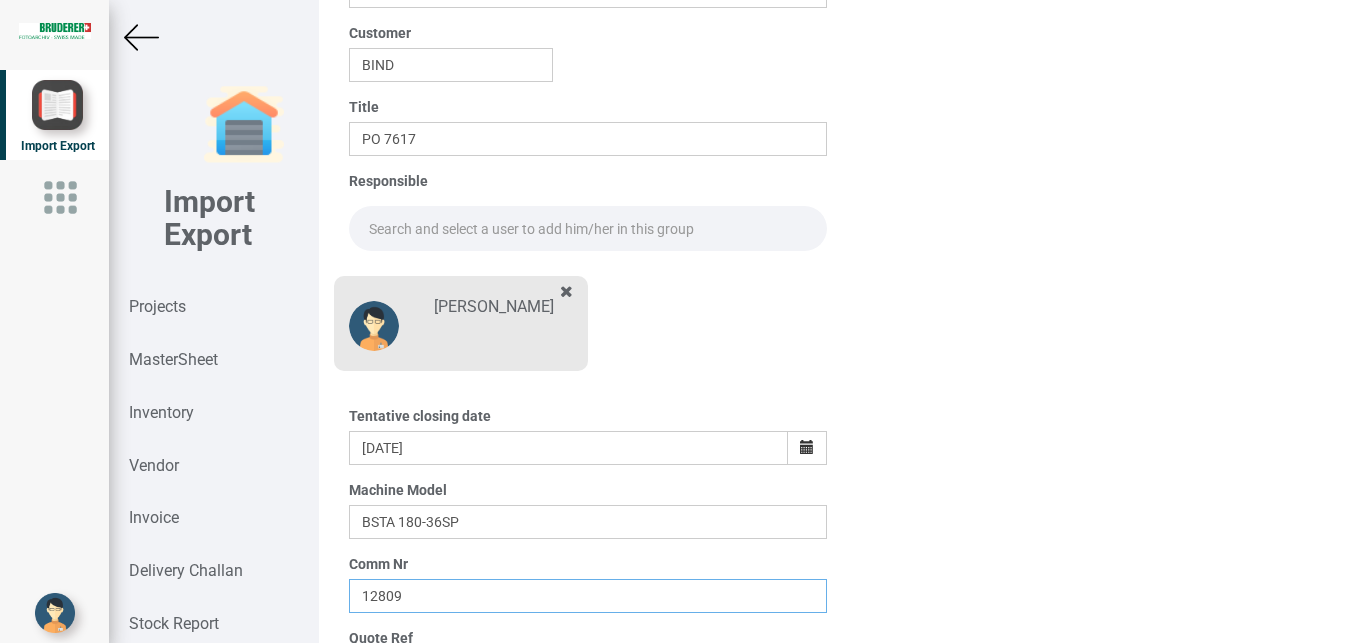 click on "12809" at bounding box center [588, 596] 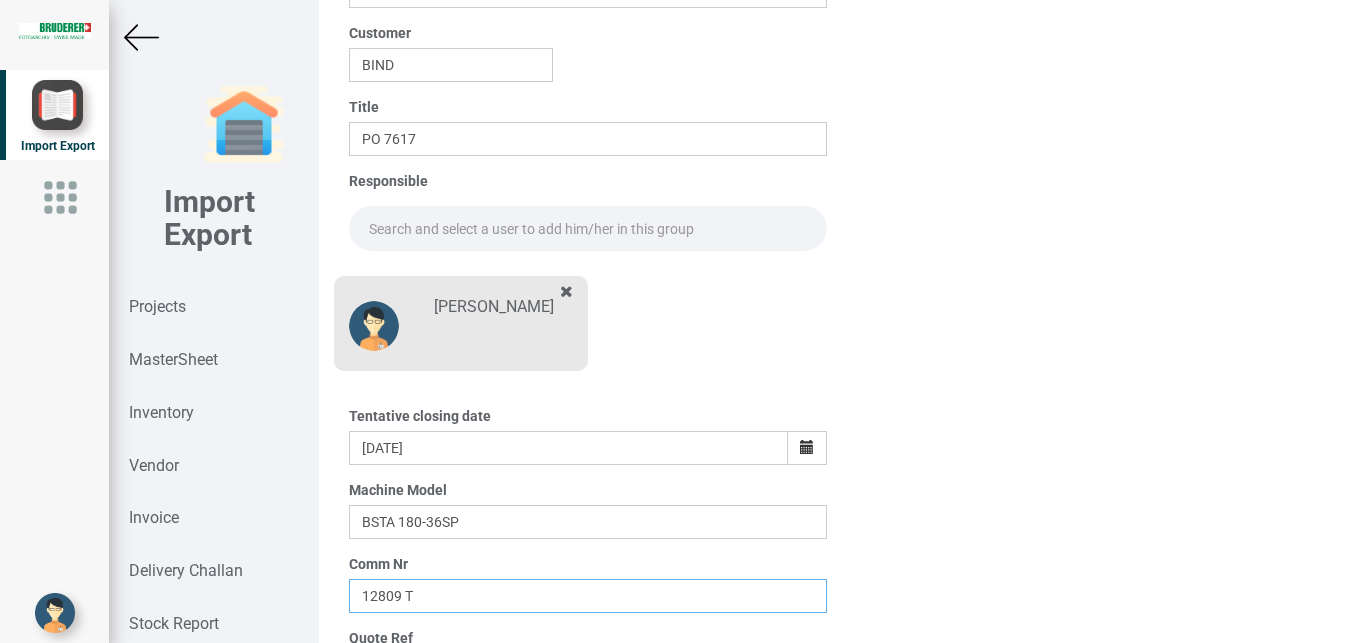 scroll, scrollTop: 350, scrollLeft: 0, axis: vertical 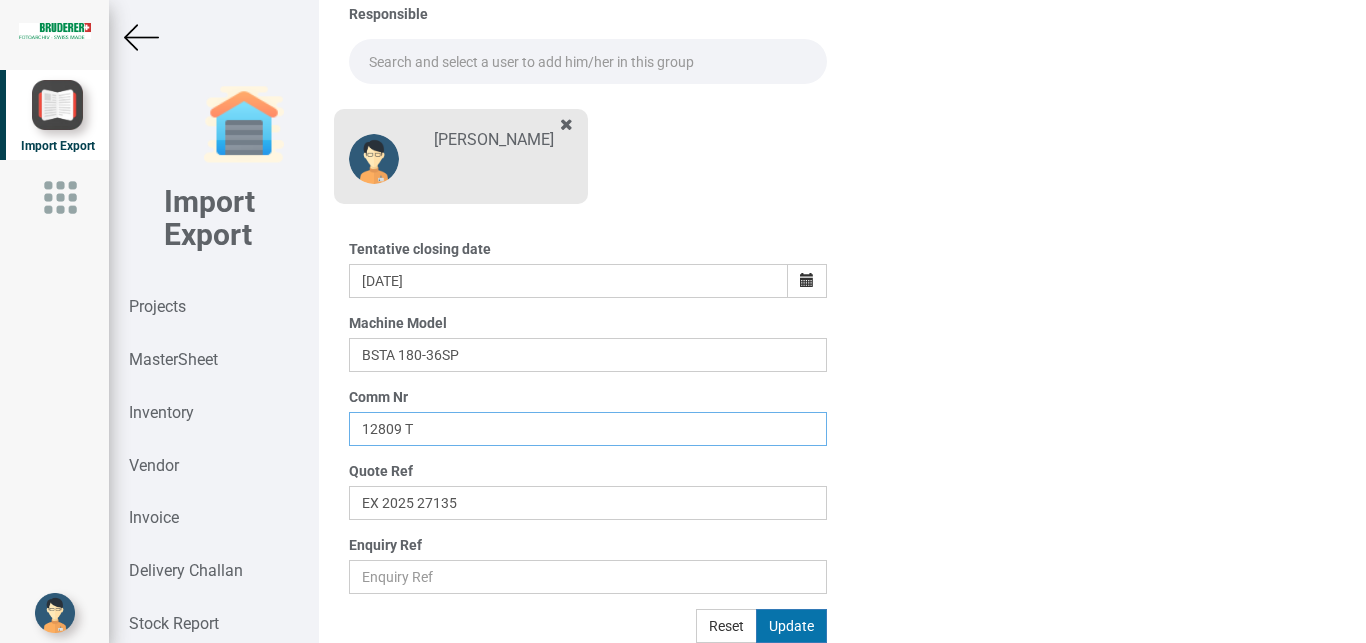 type on "12809 T" 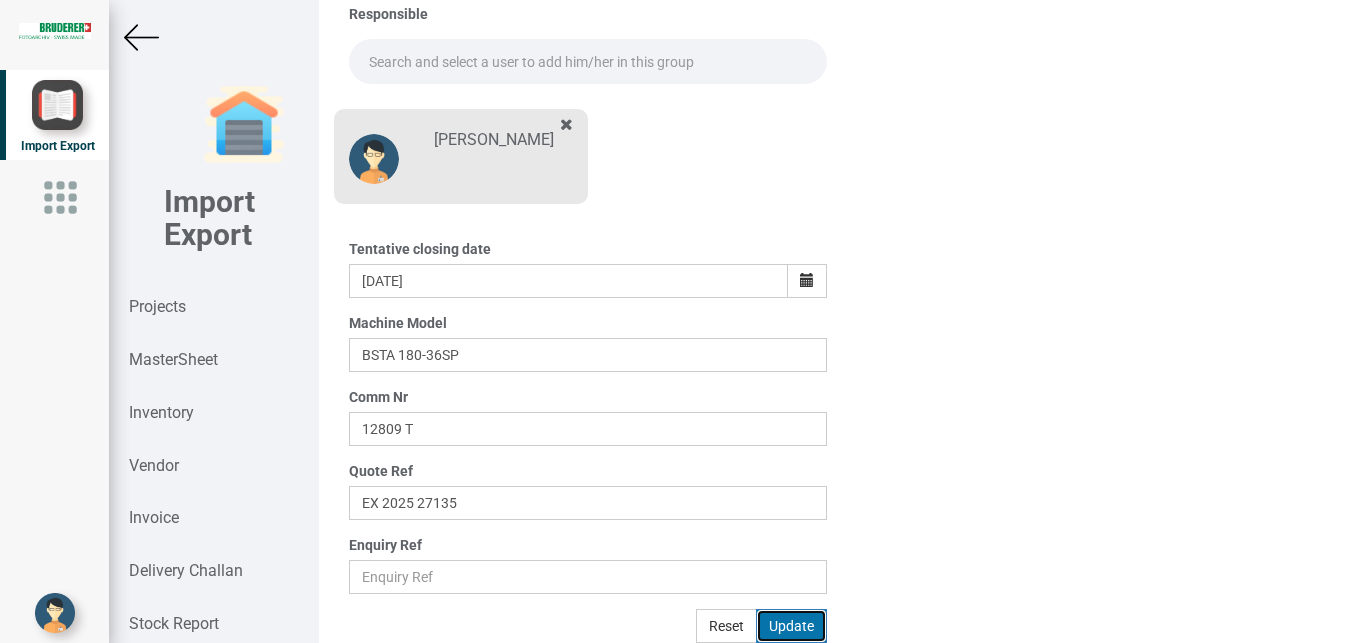 click on "Update" at bounding box center (791, 626) 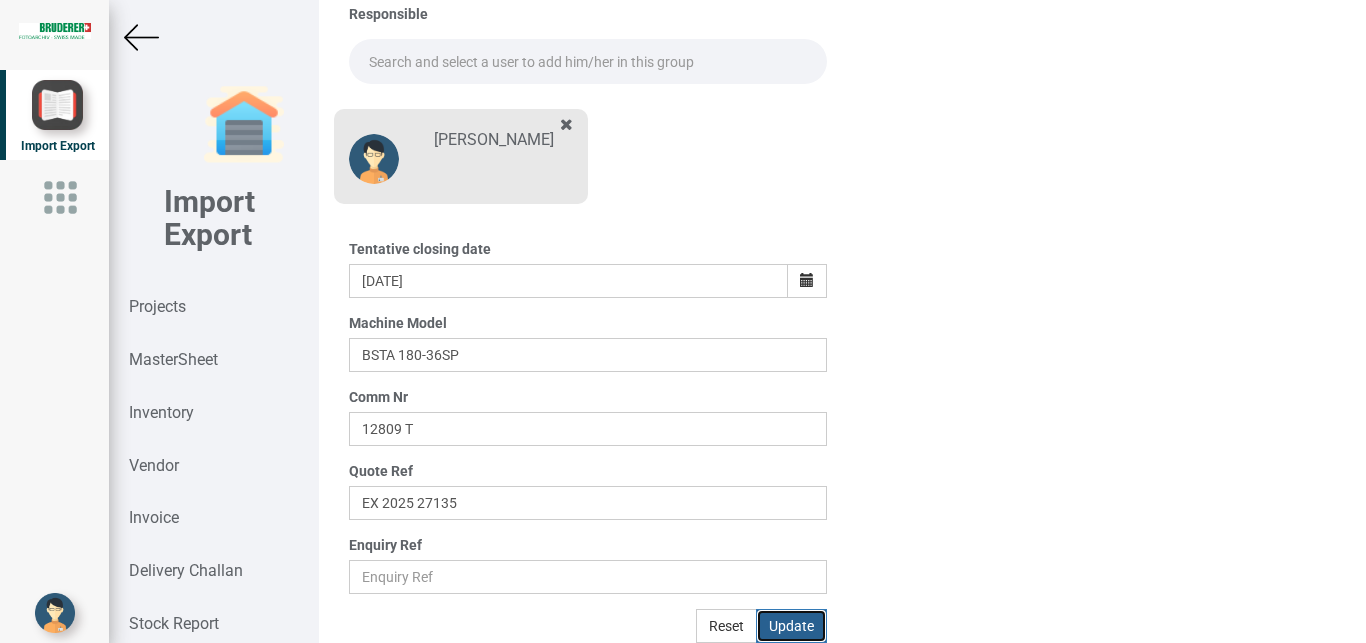 type 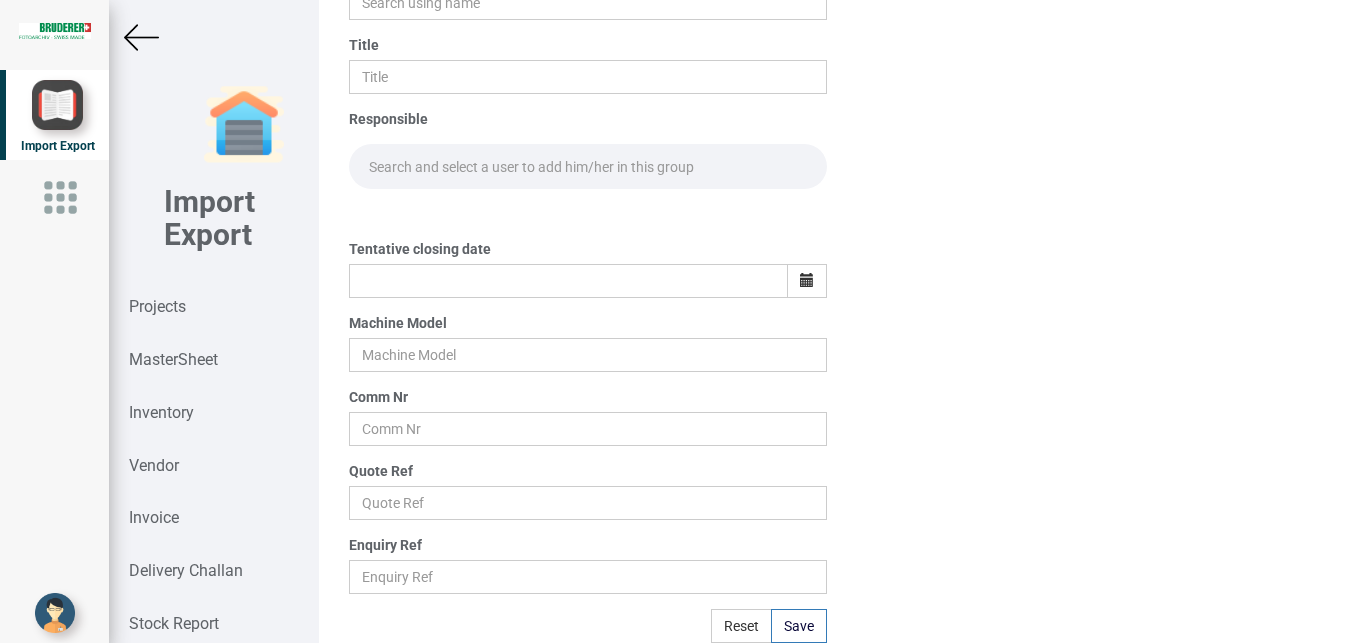 scroll, scrollTop: 245, scrollLeft: 0, axis: vertical 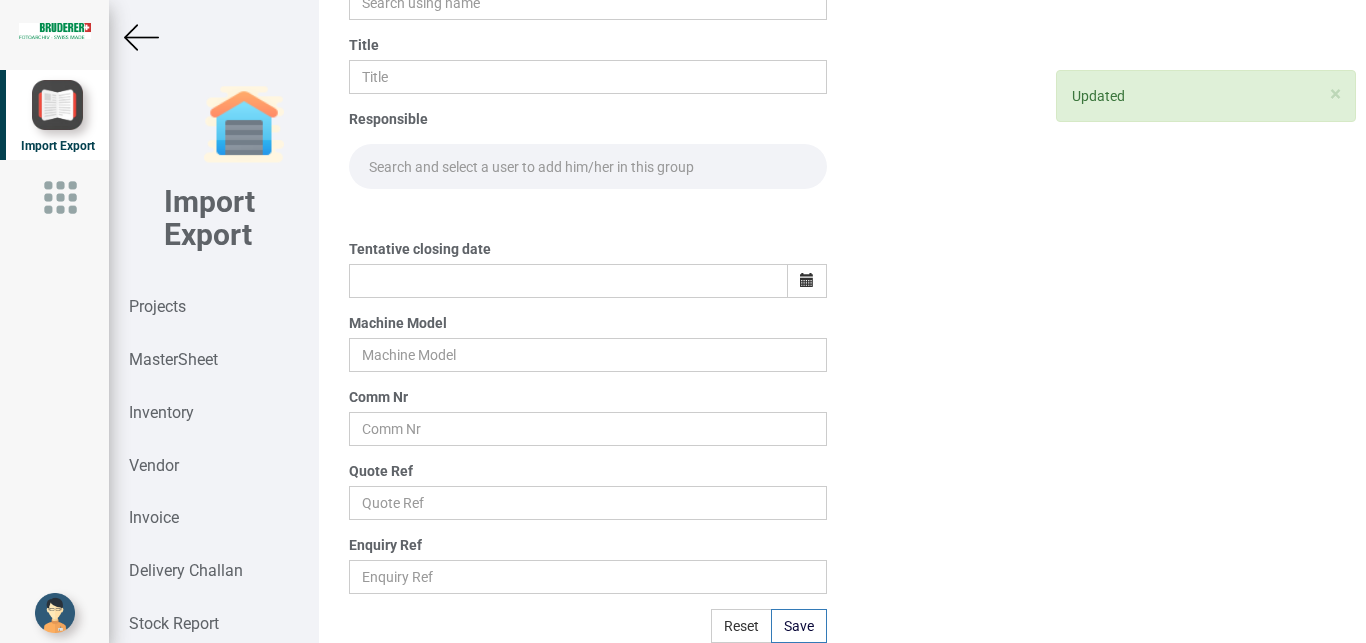 click at bounding box center (141, 37) 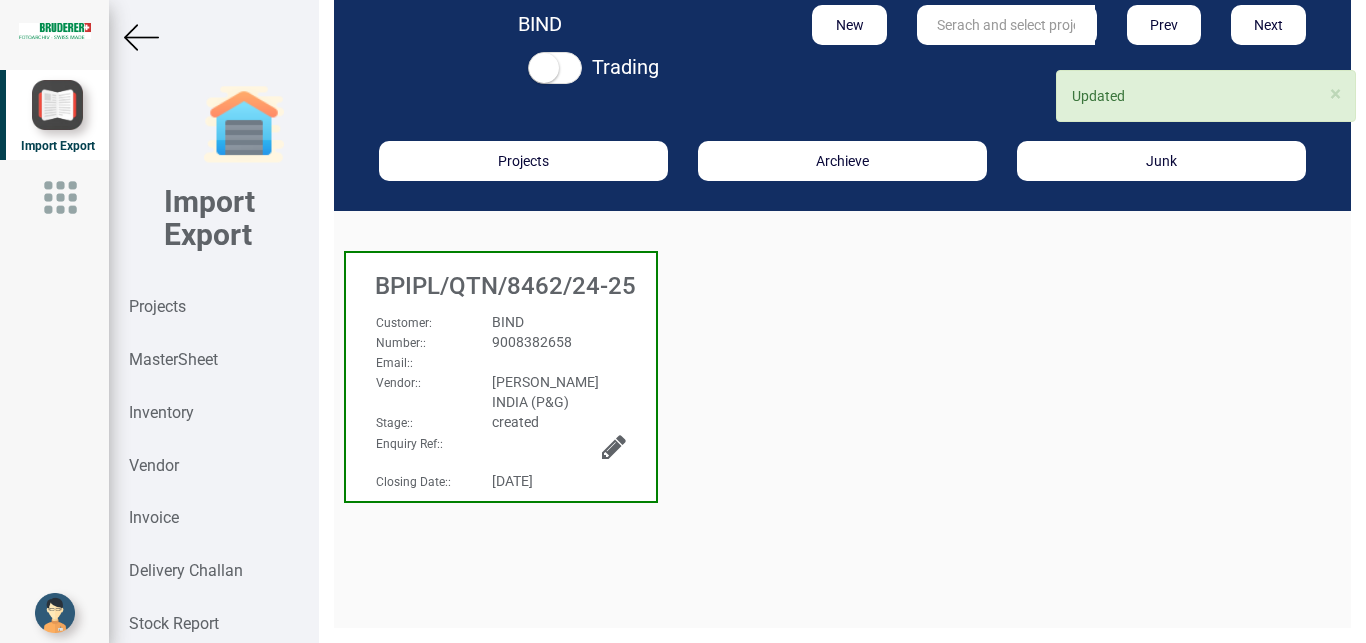 scroll, scrollTop: 0, scrollLeft: 0, axis: both 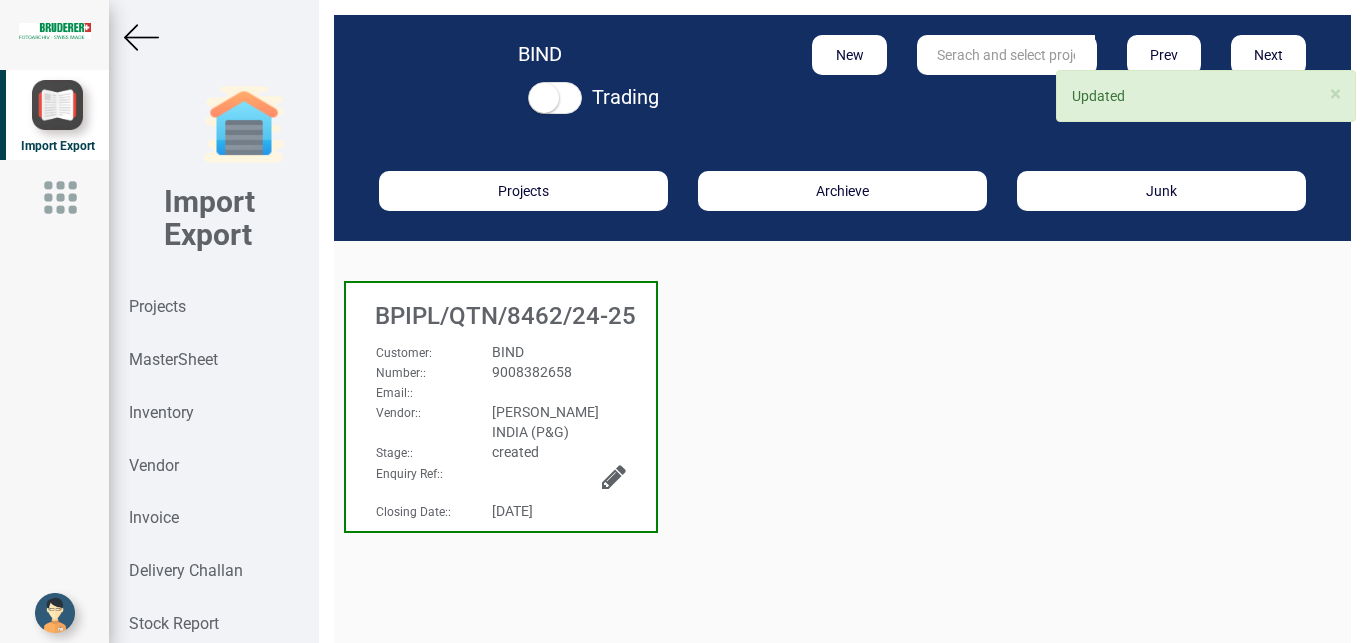 drag, startPoint x: 963, startPoint y: 46, endPoint x: 969, endPoint y: 35, distance: 12.529964 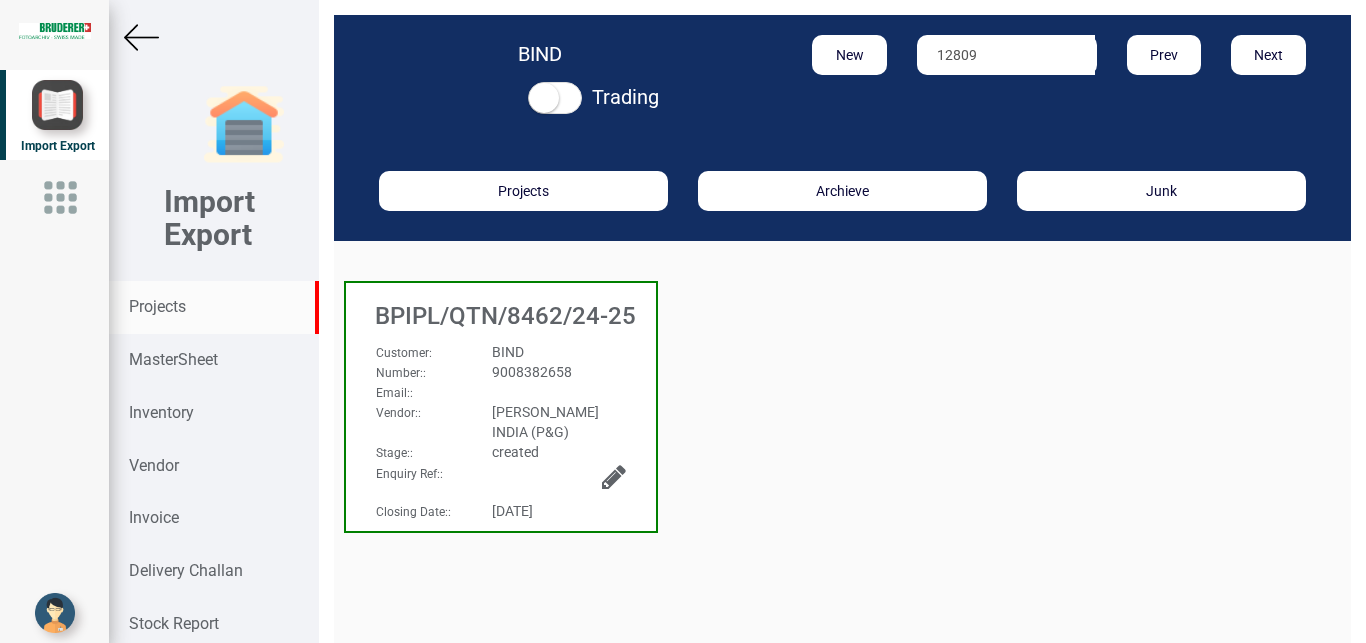 type on "12809" 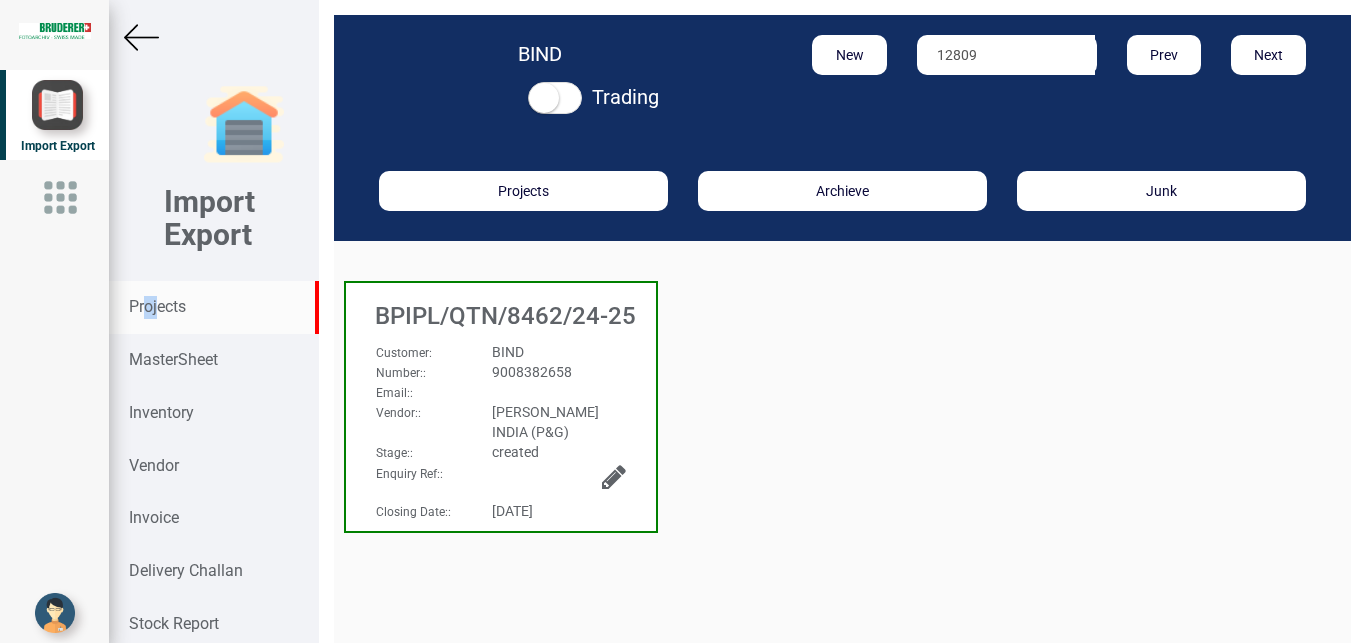 click on "Projects" at bounding box center (157, 306) 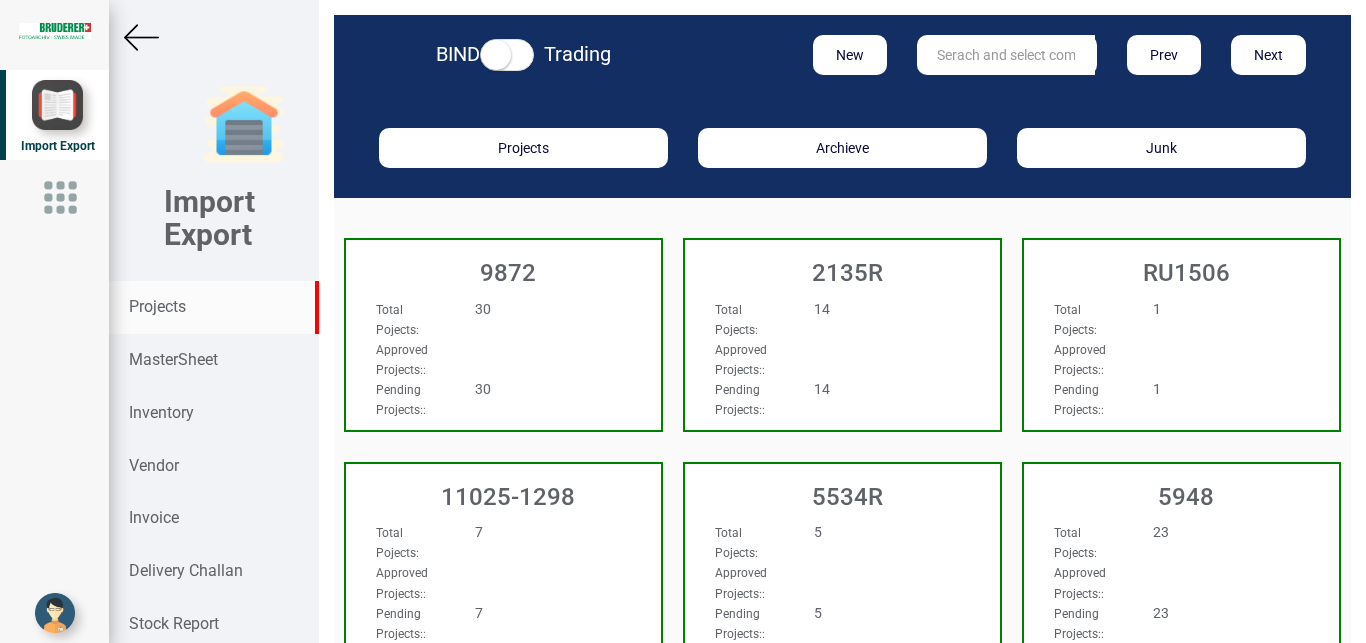 click on "Projects" at bounding box center [157, 306] 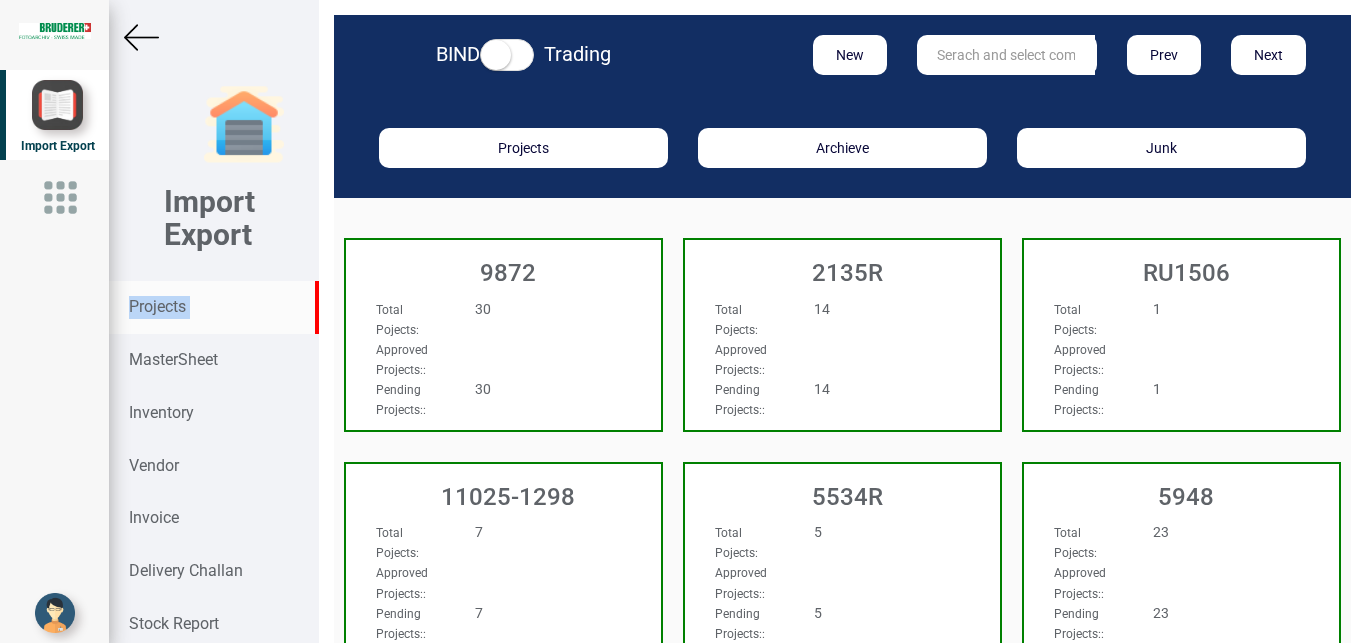 click on "Projects" at bounding box center [157, 306] 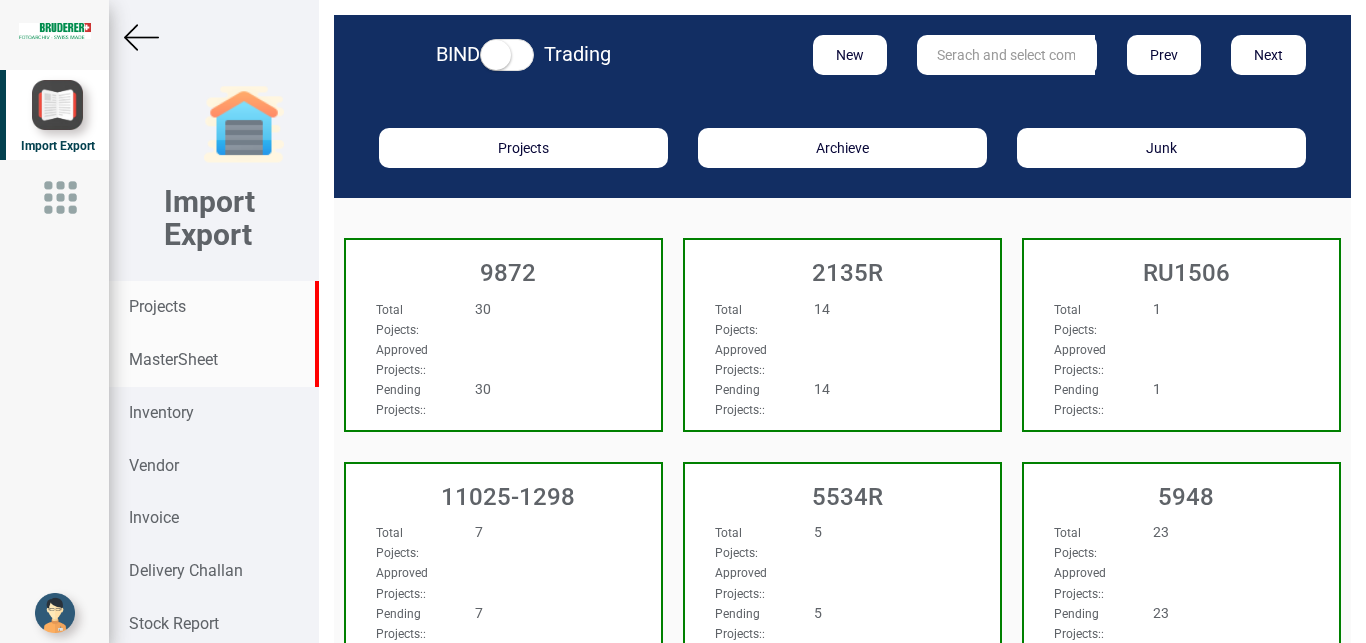 click on "MasterSheet" at bounding box center [173, 359] 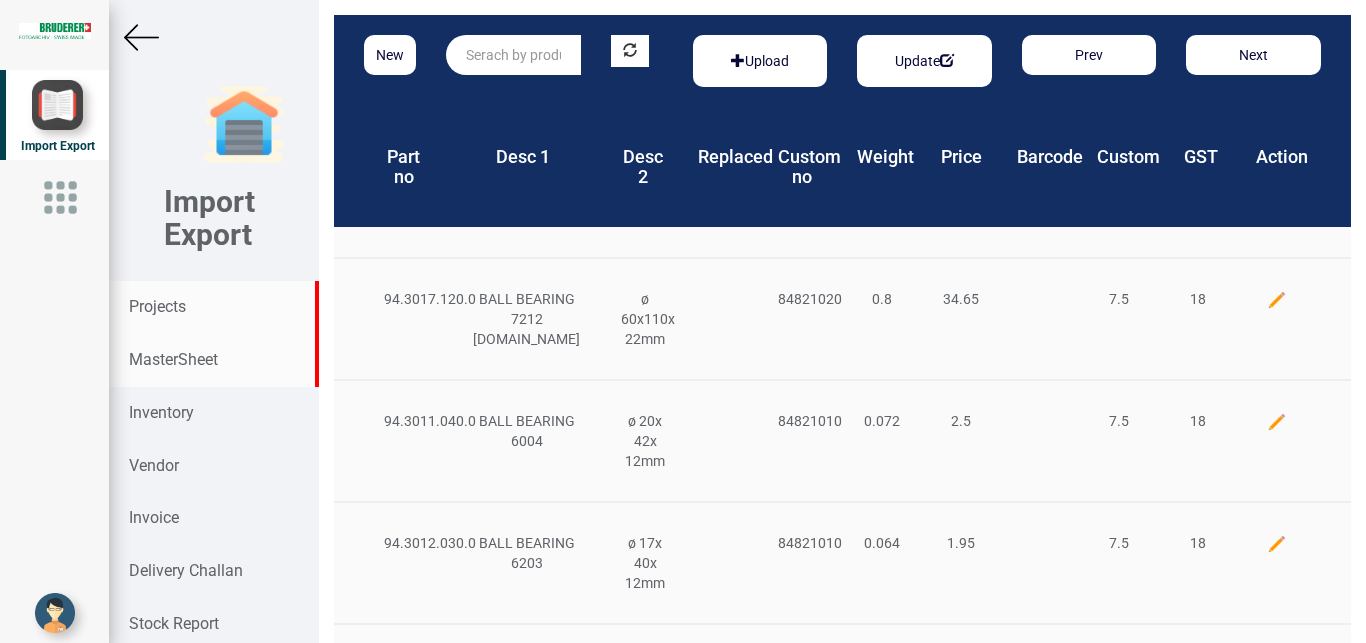 click on "Projects" at bounding box center [157, 306] 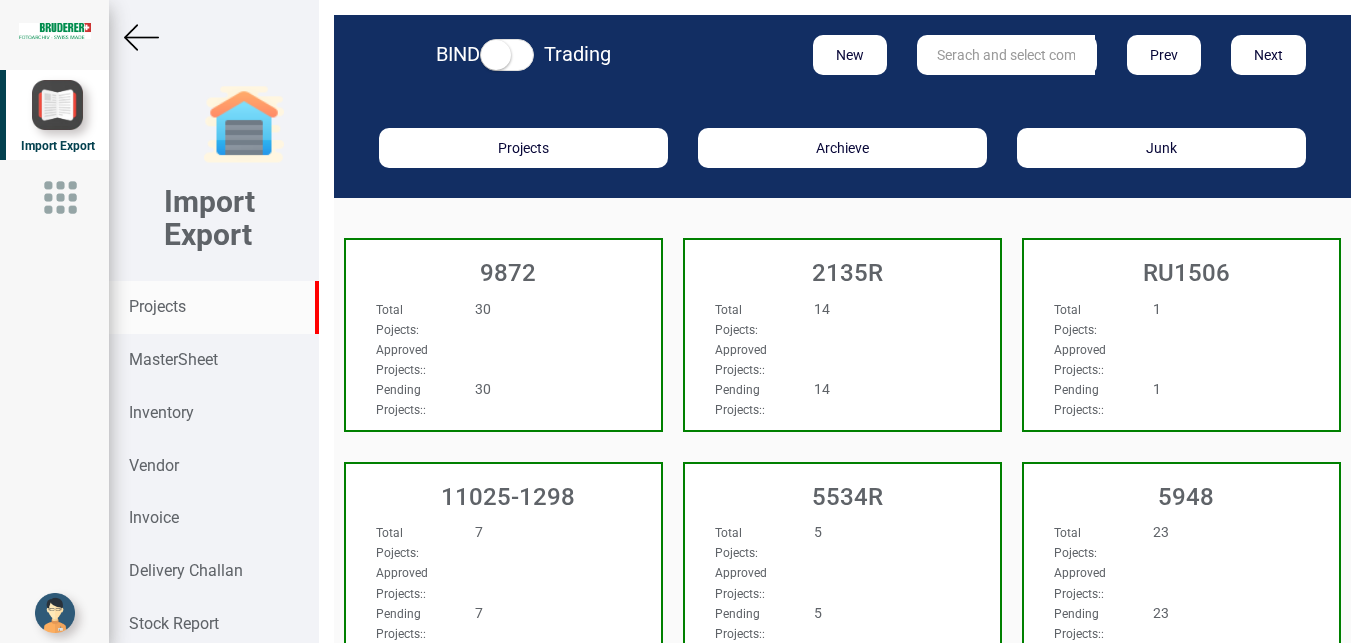 click at bounding box center [1006, 55] 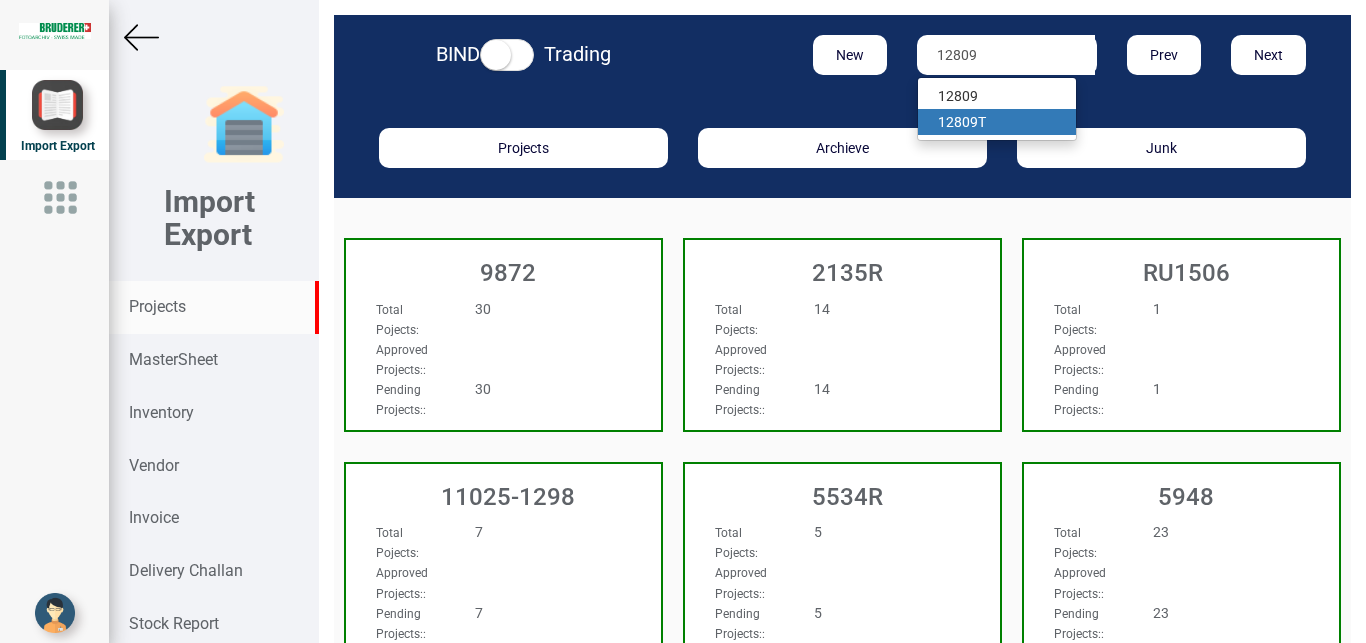 click on "12809  T" at bounding box center (997, 122) 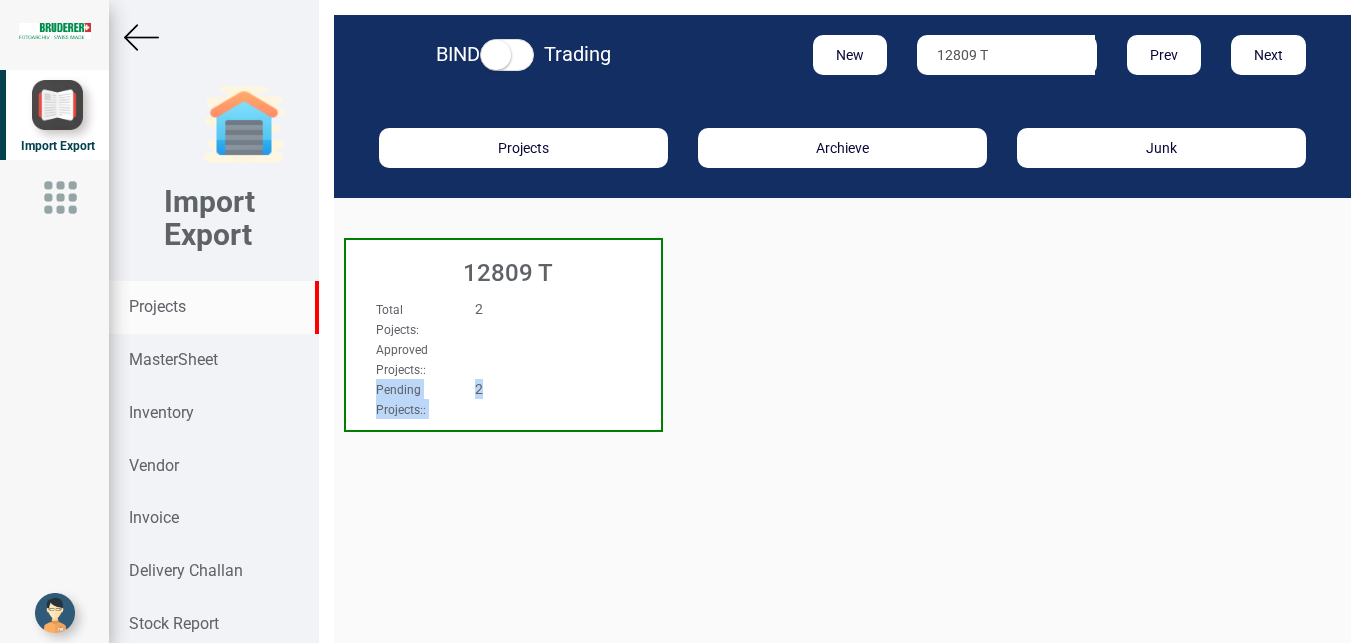 click on "Total Pojects  :
2
Approved Projects:  :
Pending Projects:  :
2" at bounding box center [480, 359] 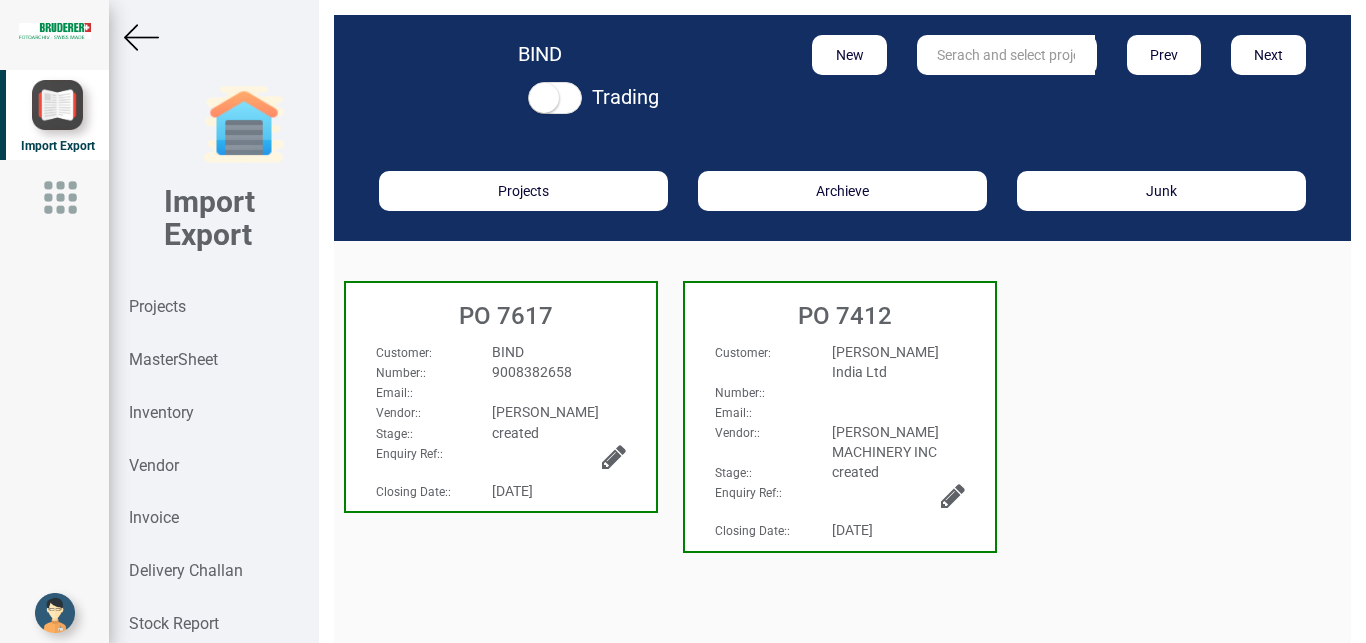 click on "9008382658" at bounding box center (558, 372) 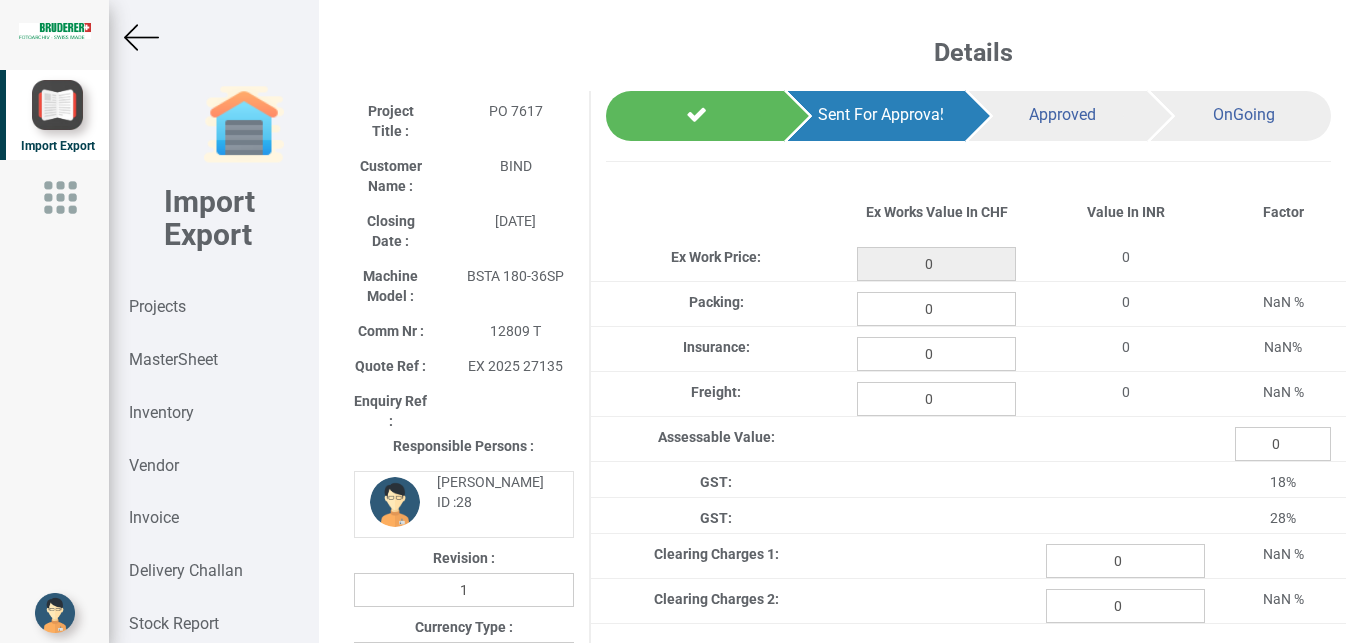 type on "433.5" 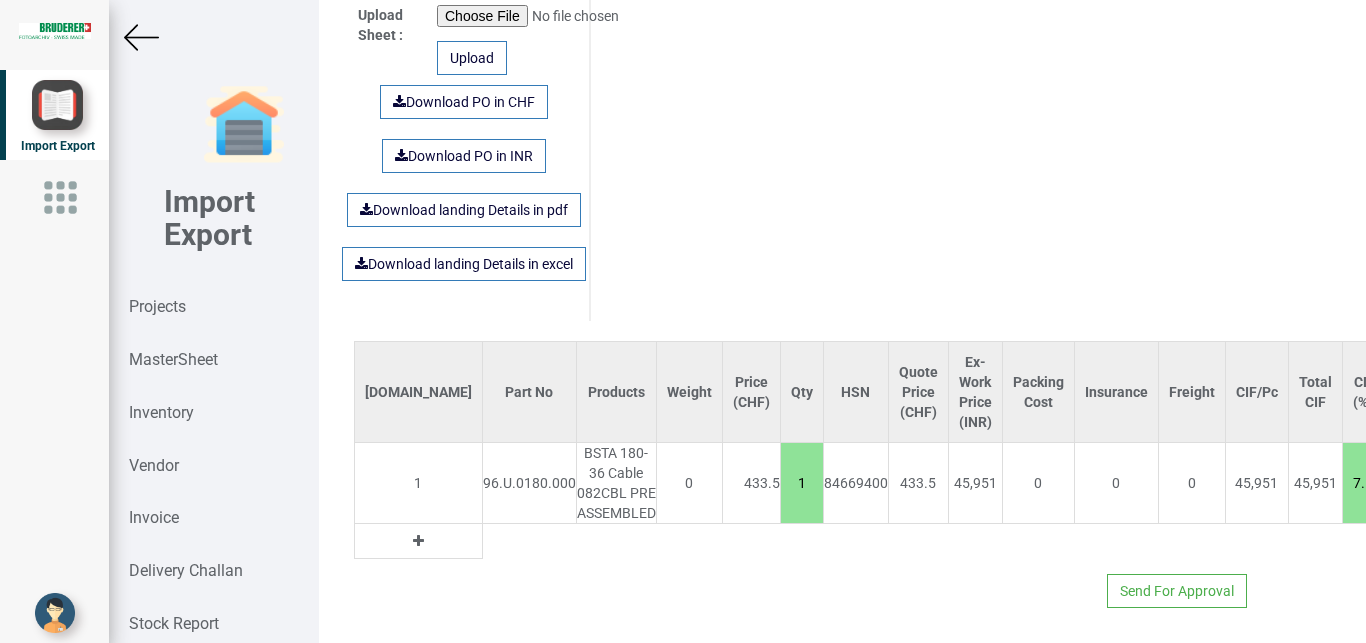 scroll, scrollTop: 1361, scrollLeft: 0, axis: vertical 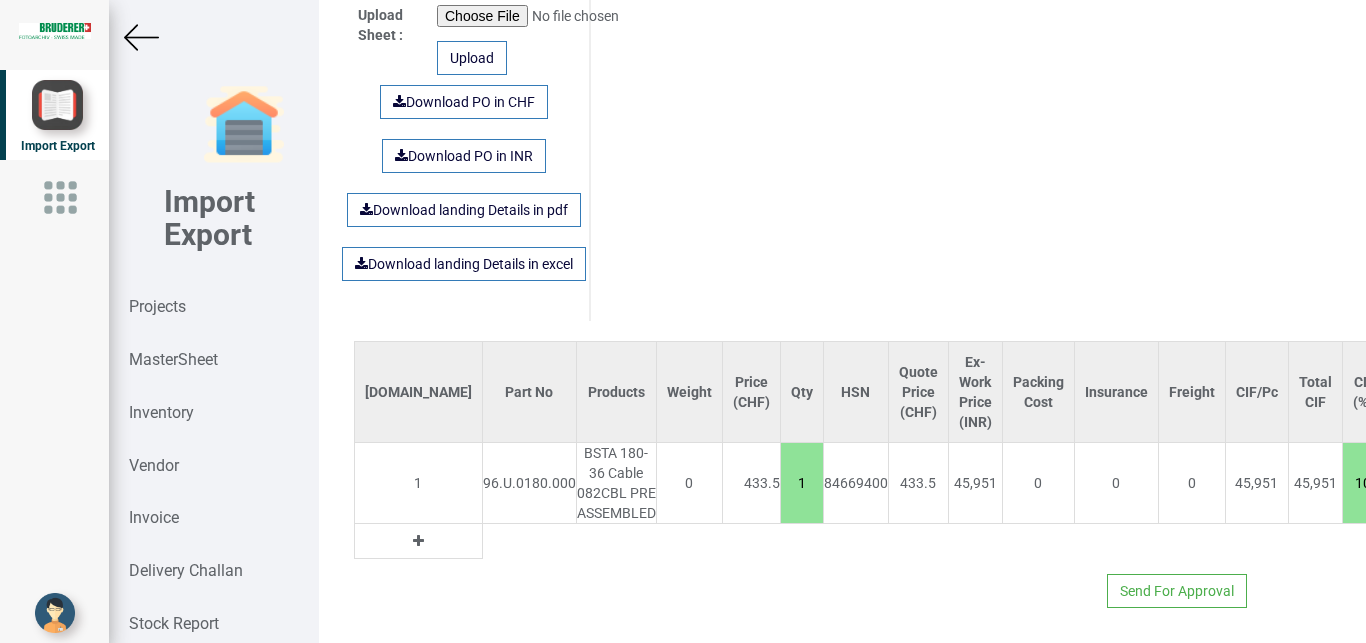 type on "10" 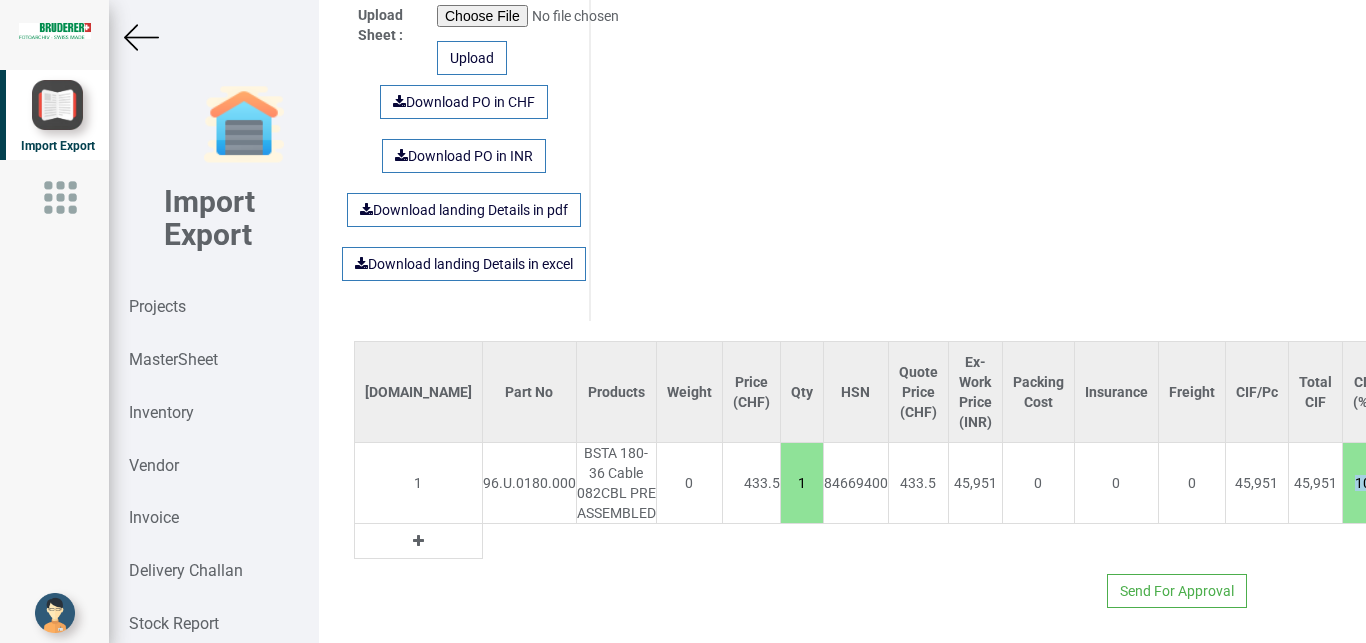 click on "1
96.U.0180.000
BSTA 180-36 Cable 082CBL PRE ASSEMBLED
0
433.5
1
84669400
433.5
45,951
0
0
0
45,951
45,951
10
4,595.1
459.51
18
9,181.01
0
0
51,005.61" at bounding box center [1065, 483] 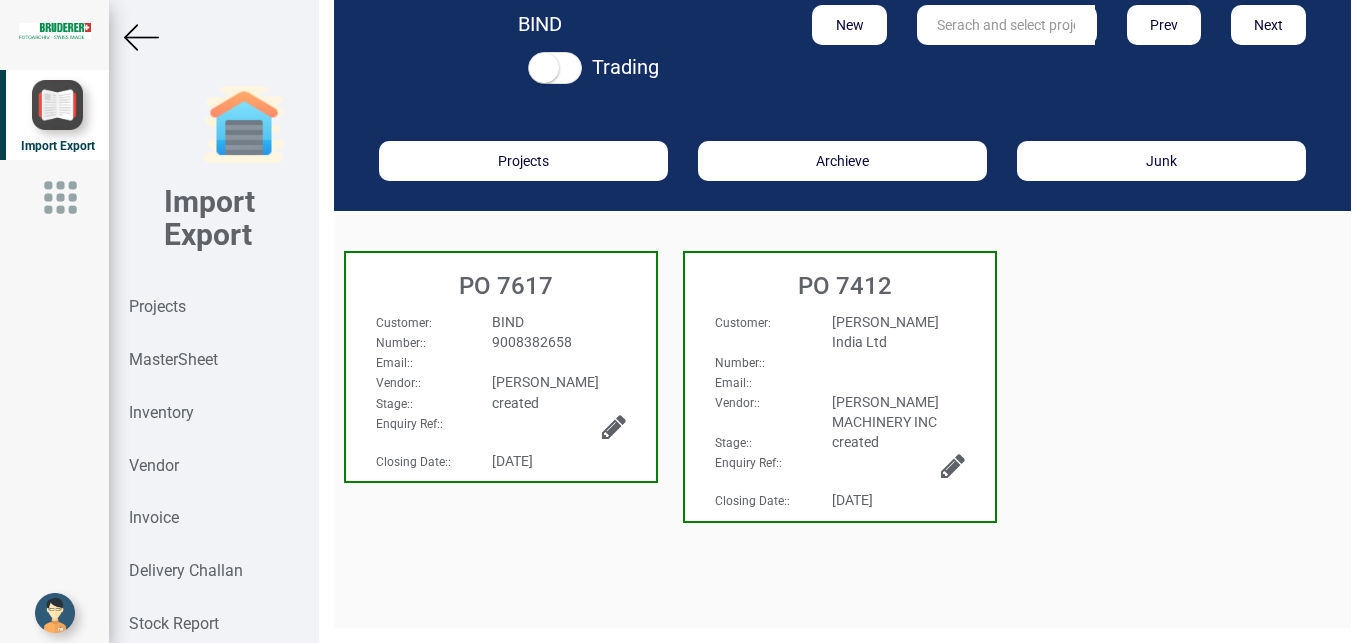 scroll, scrollTop: 30, scrollLeft: 0, axis: vertical 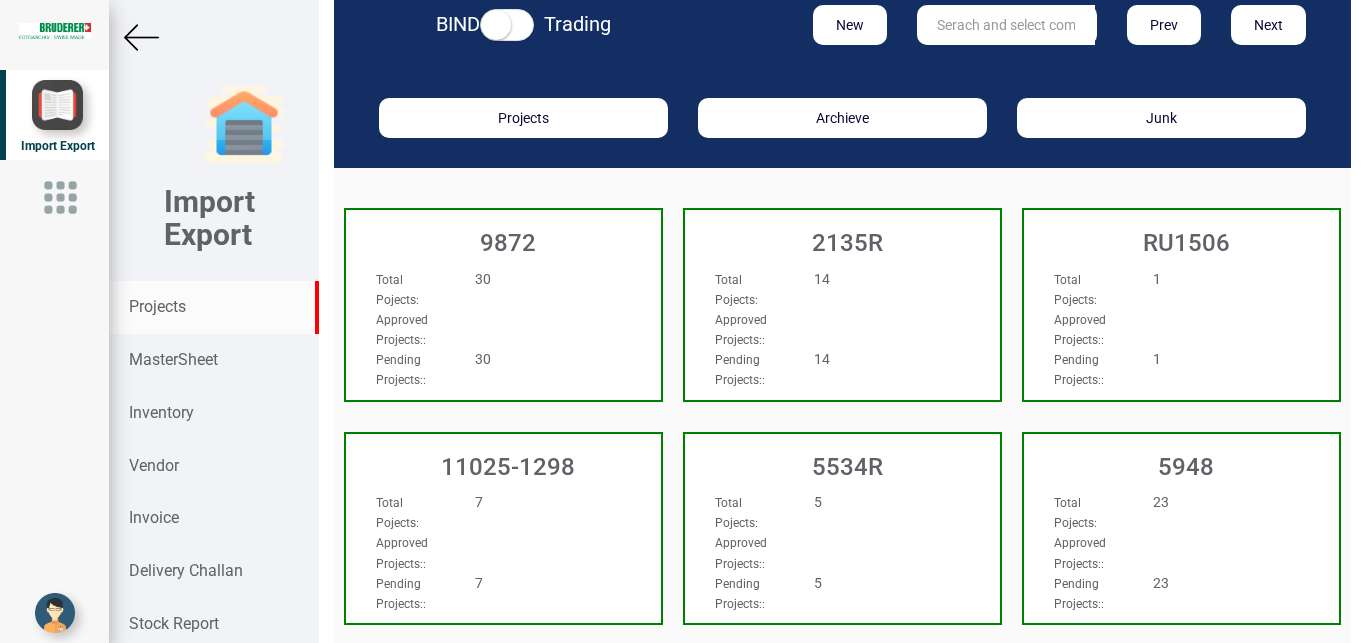 click at bounding box center [1006, 25] 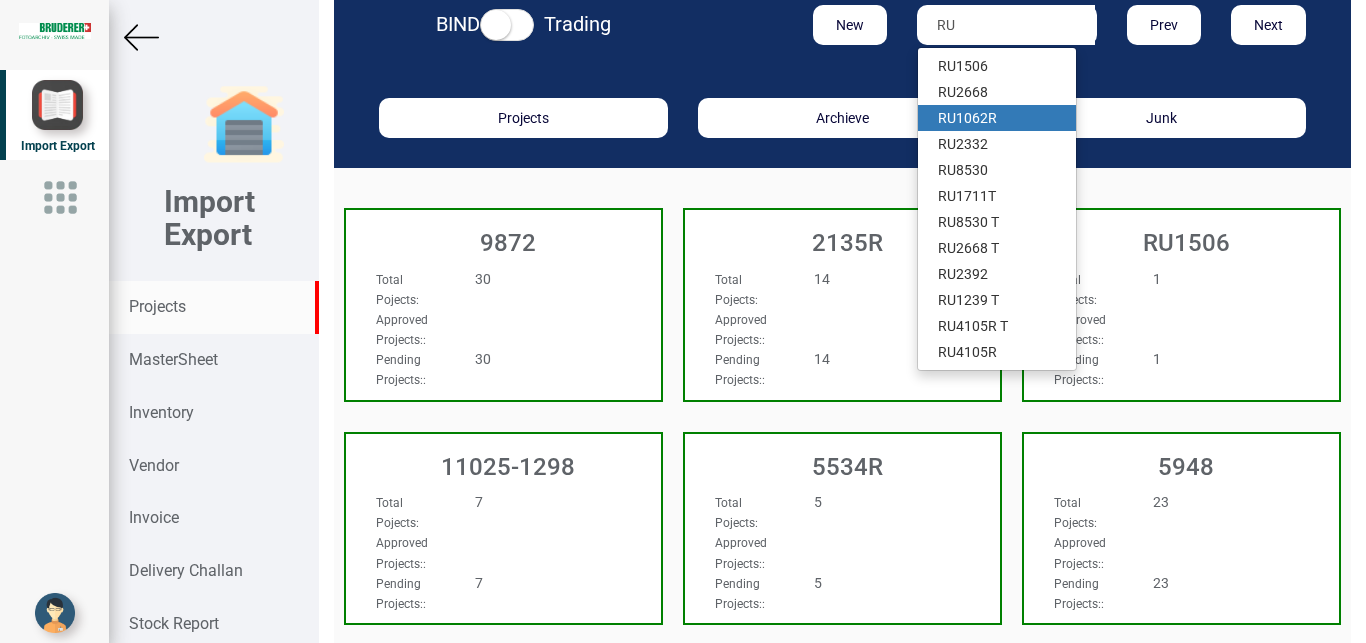 click on "RU  1062R" at bounding box center [997, 118] 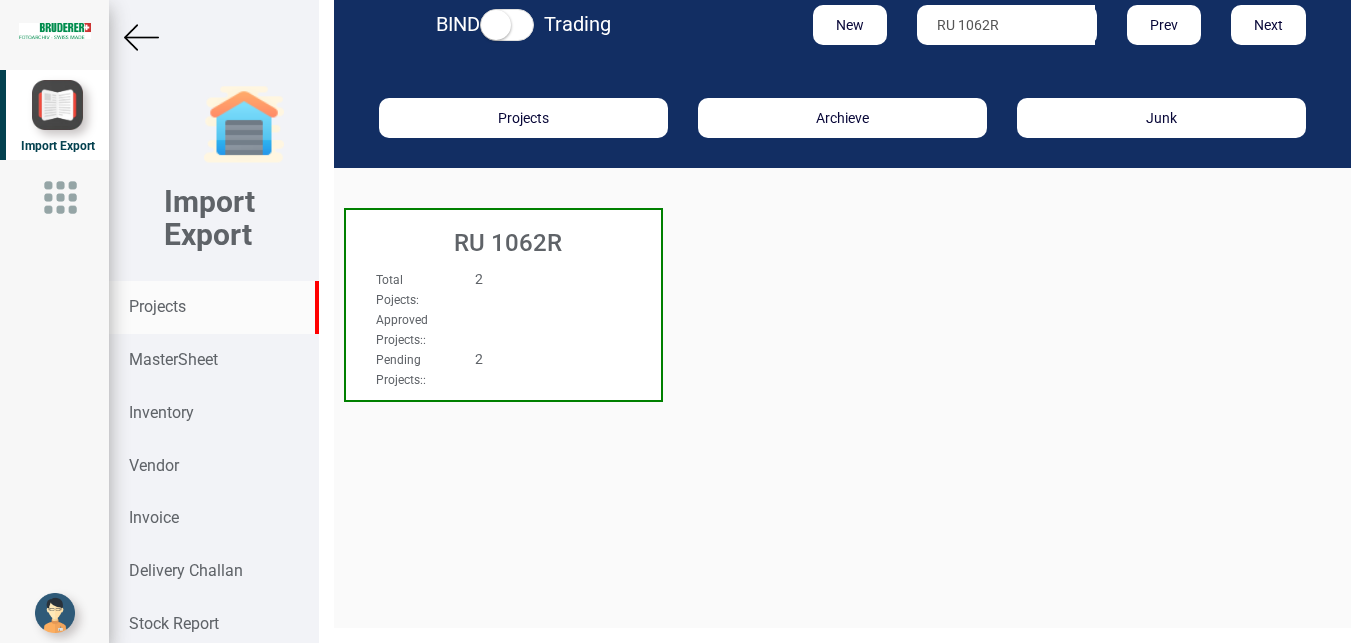 click on "Total Pojects  :
2" at bounding box center (480, 289) 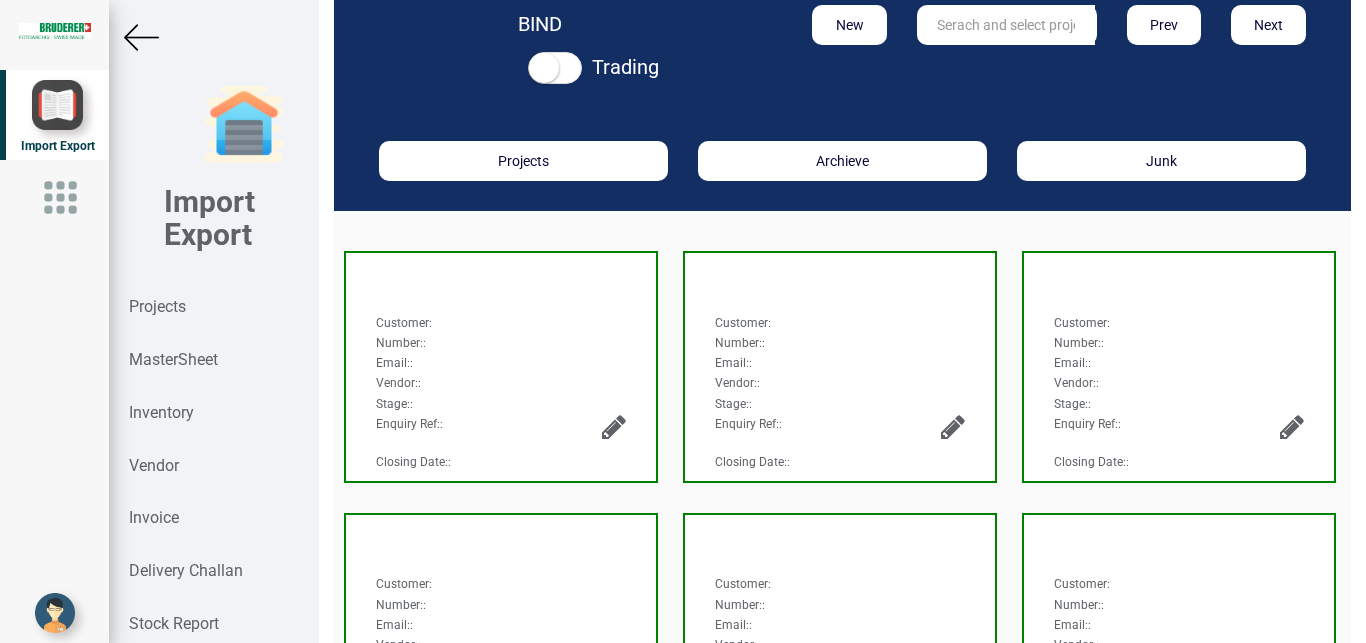scroll, scrollTop: 30, scrollLeft: 0, axis: vertical 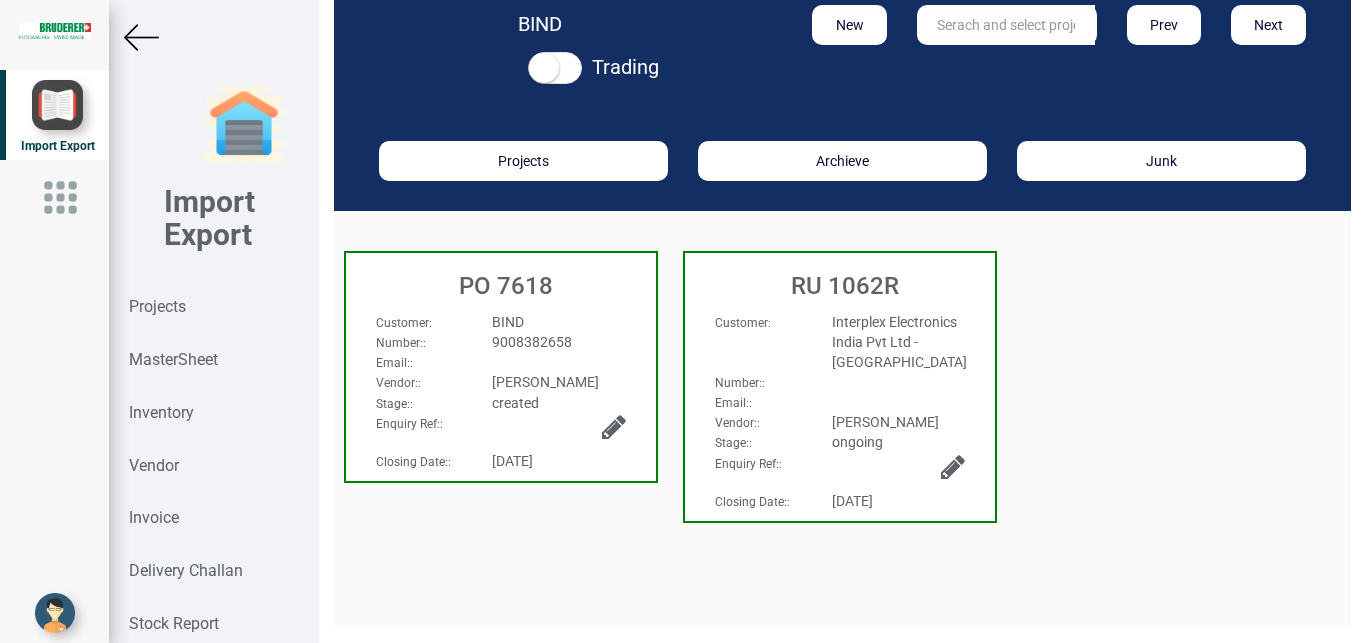 click on "9008382658" at bounding box center (558, 342) 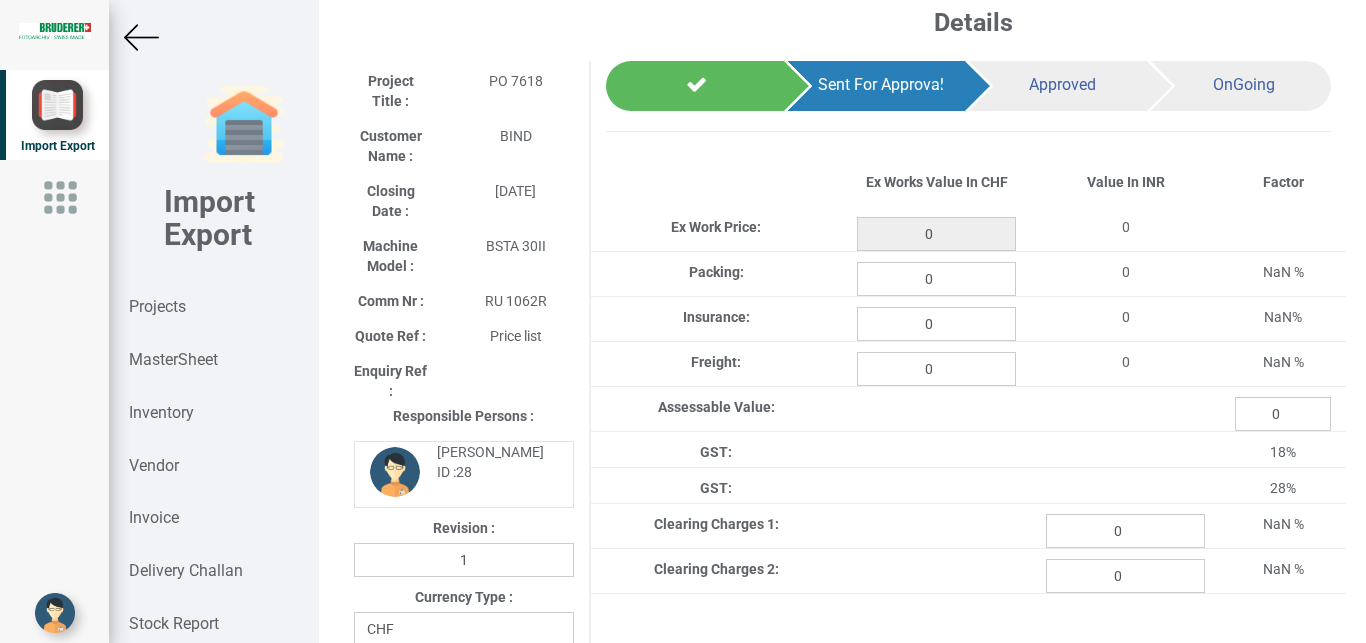 type on "341.3" 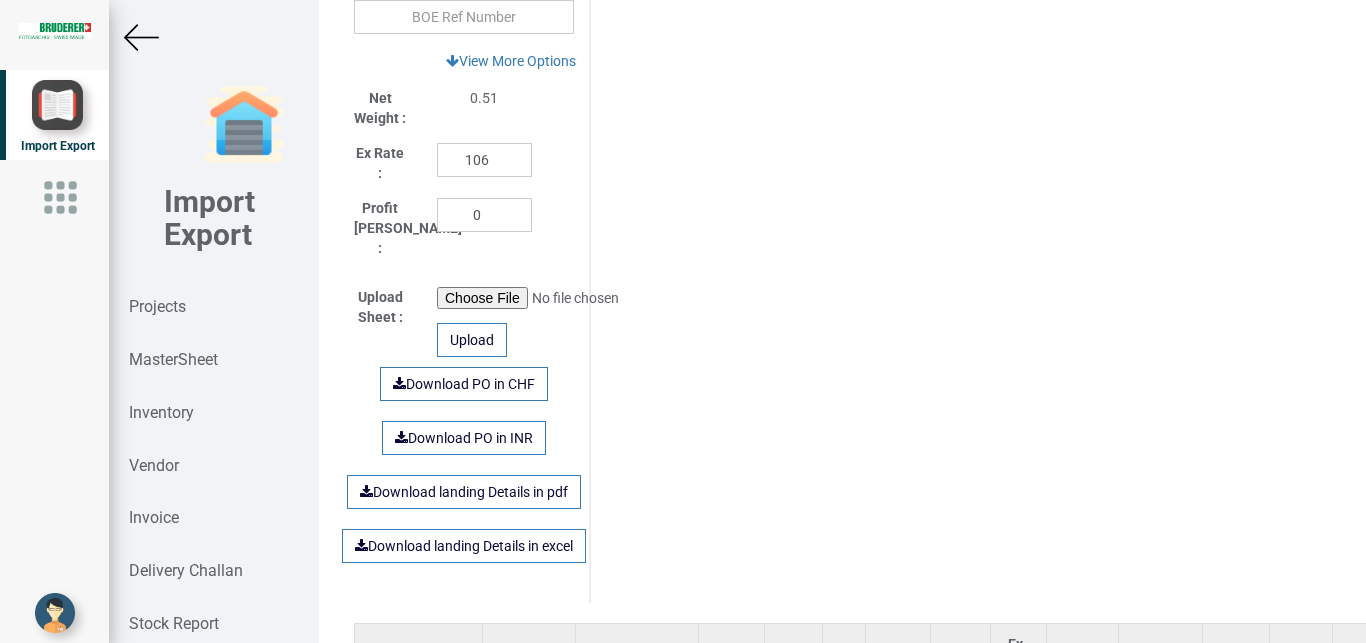 scroll, scrollTop: 954, scrollLeft: 0, axis: vertical 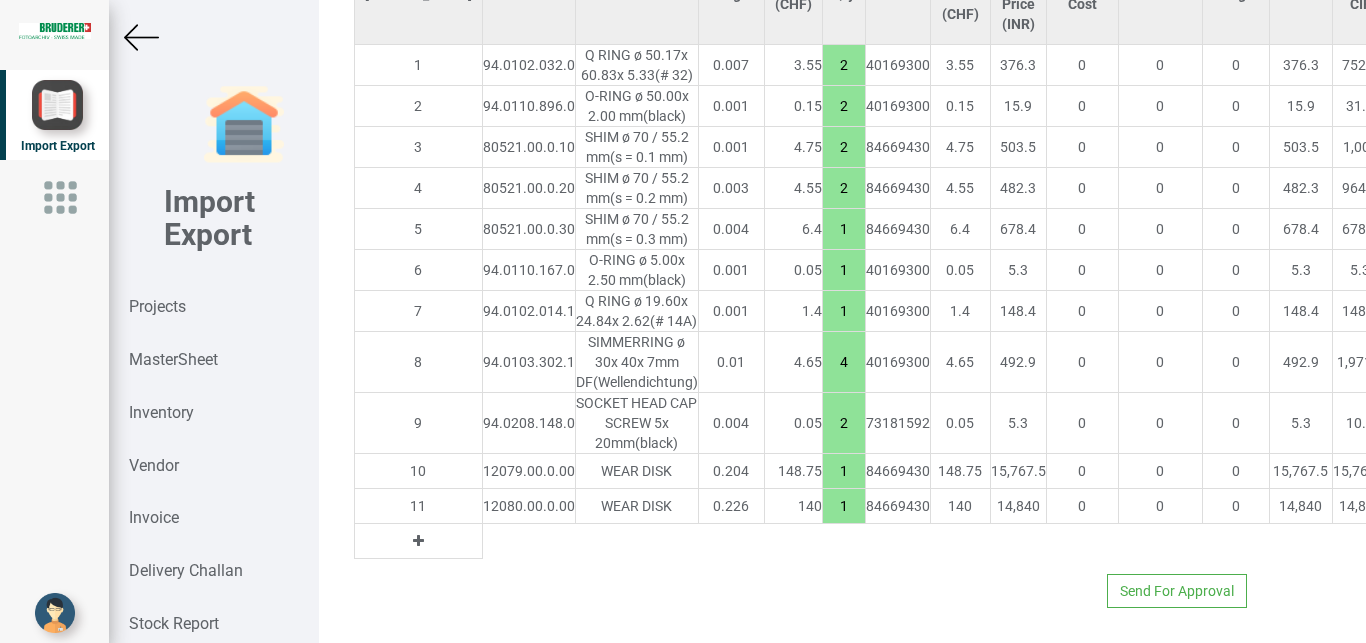 click at bounding box center (141, 37) 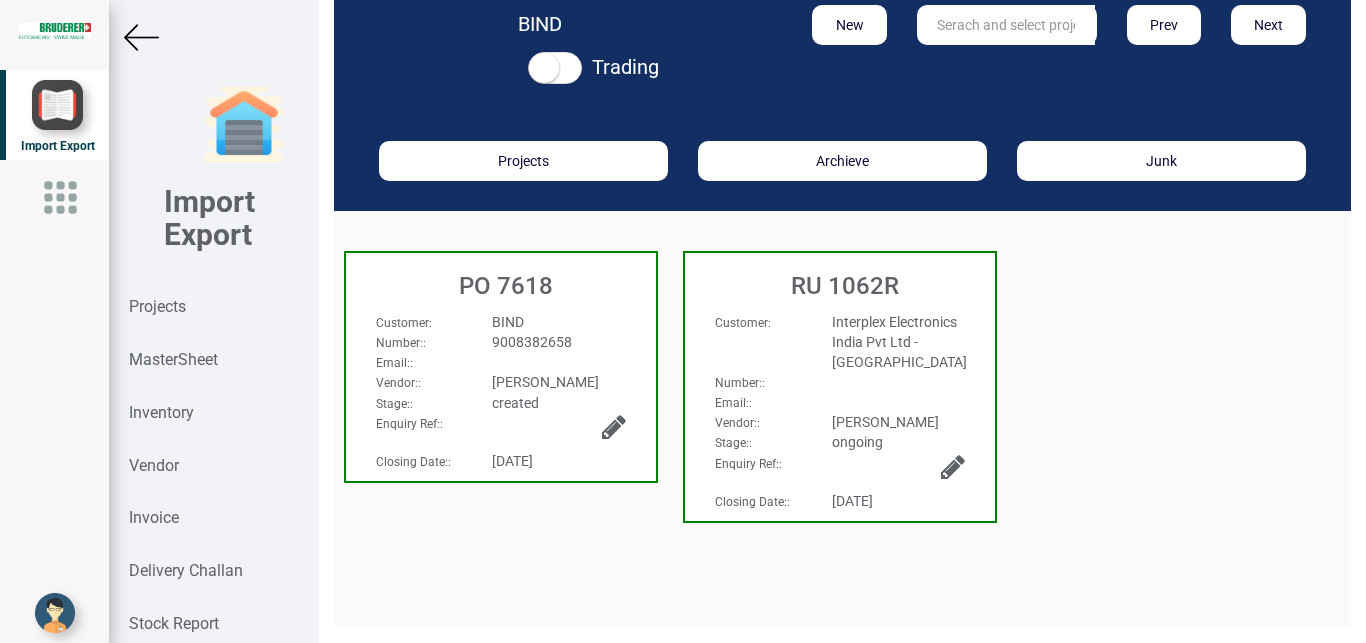 scroll, scrollTop: 30, scrollLeft: 0, axis: vertical 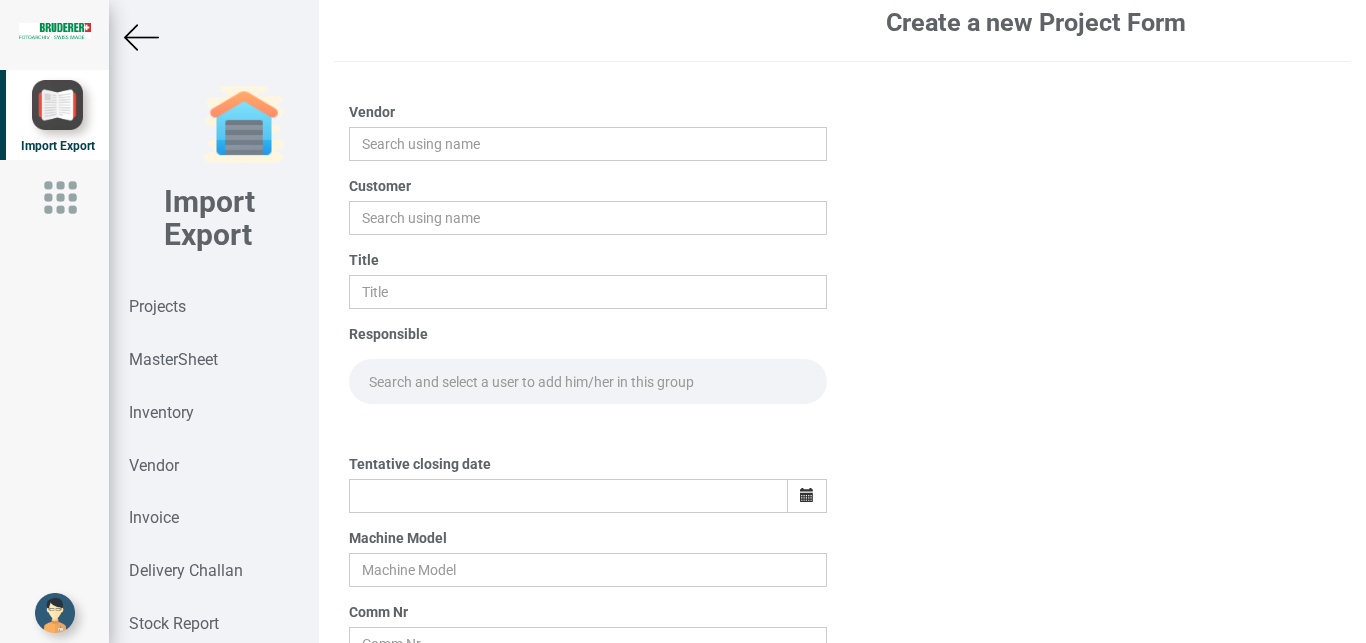 type on "[PERSON_NAME]" 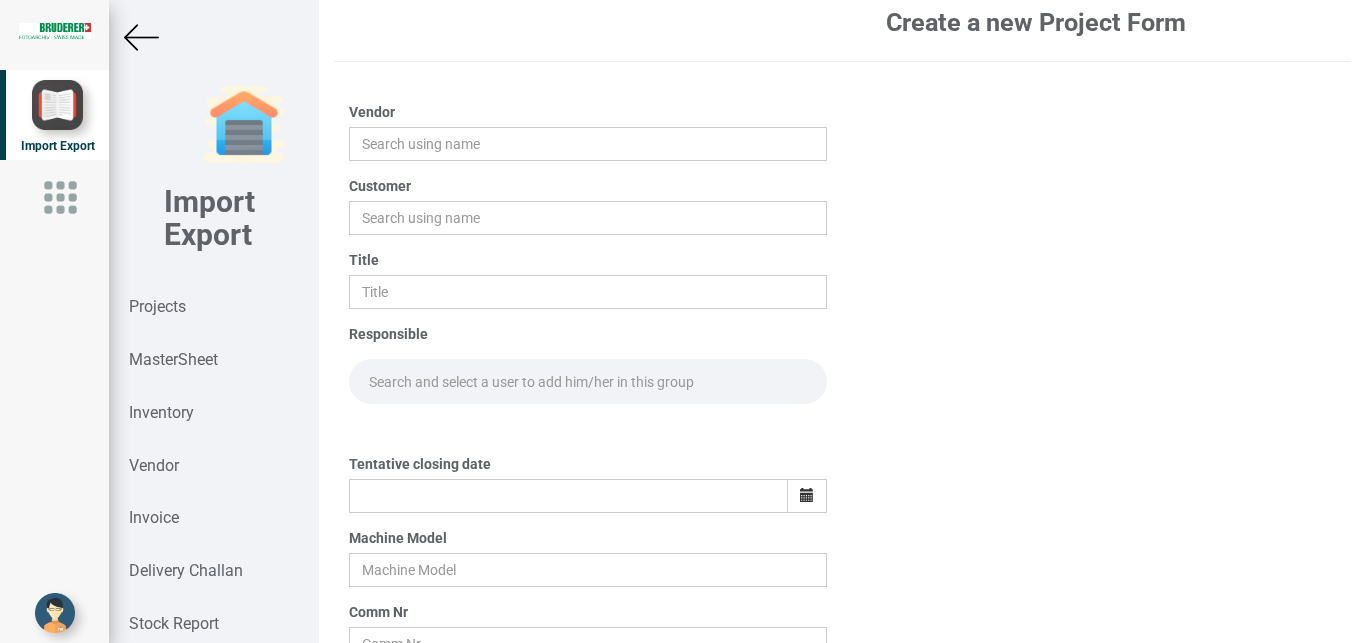 type on "BIND" 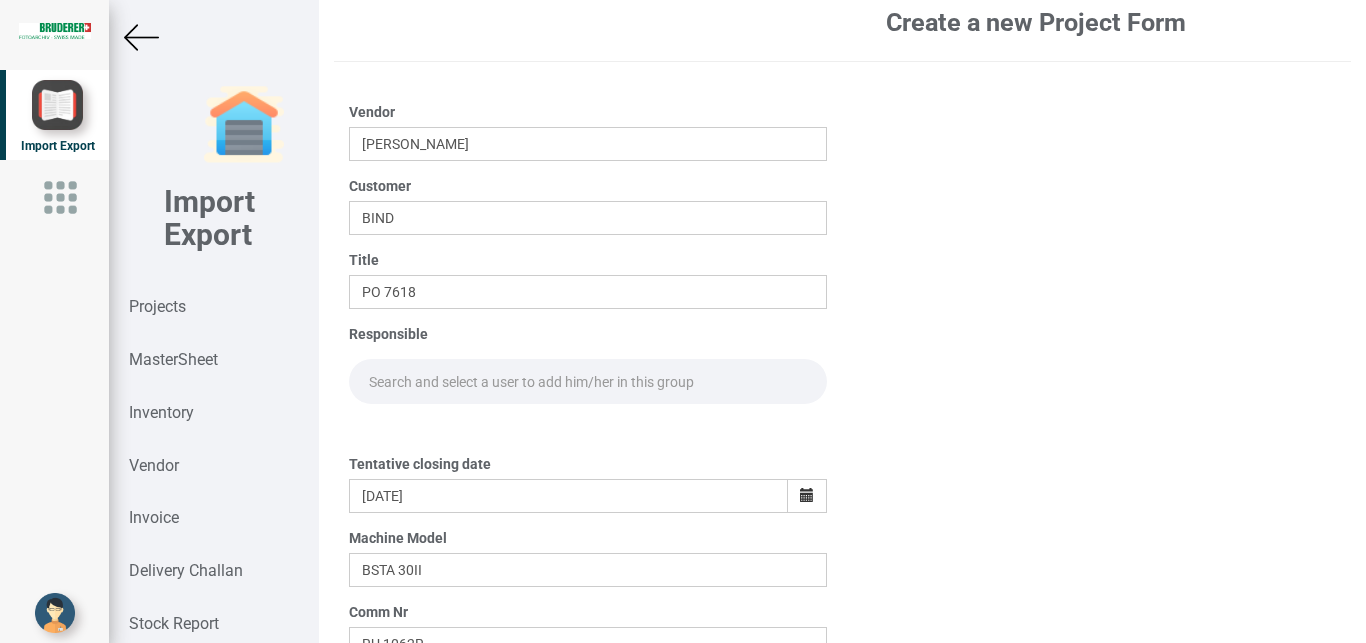 scroll, scrollTop: 30, scrollLeft: 0, axis: vertical 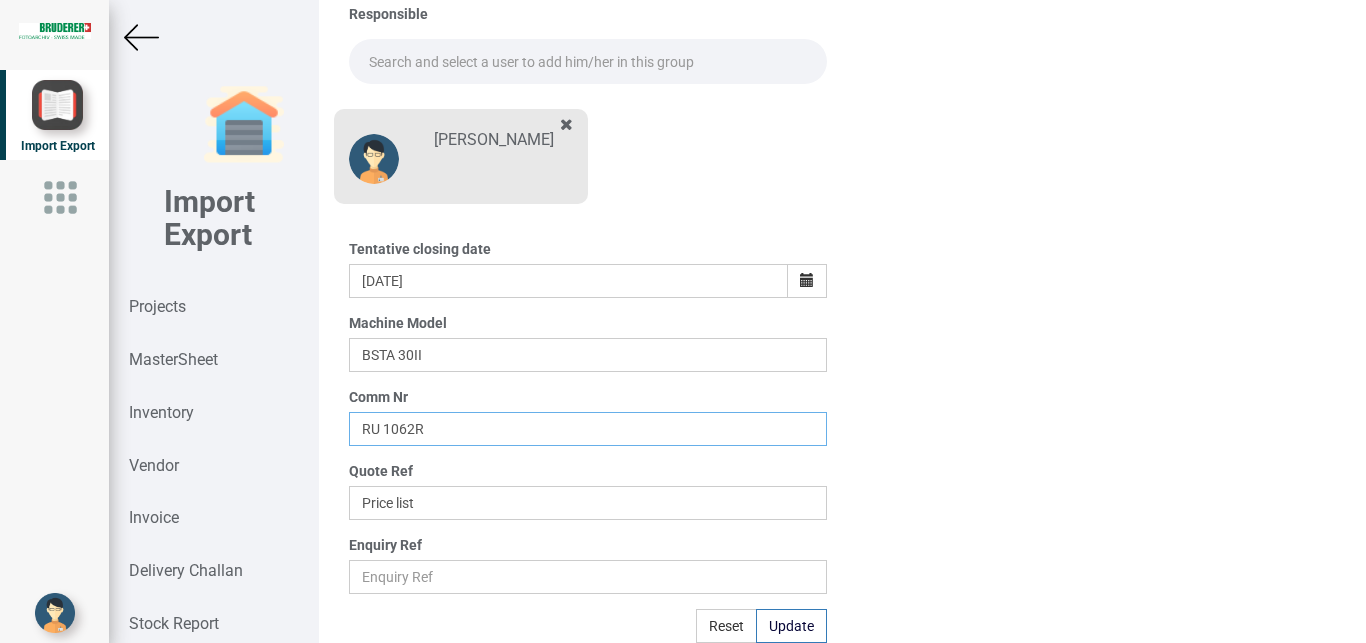 drag, startPoint x: 437, startPoint y: 423, endPoint x: 471, endPoint y: 425, distance: 34.058773 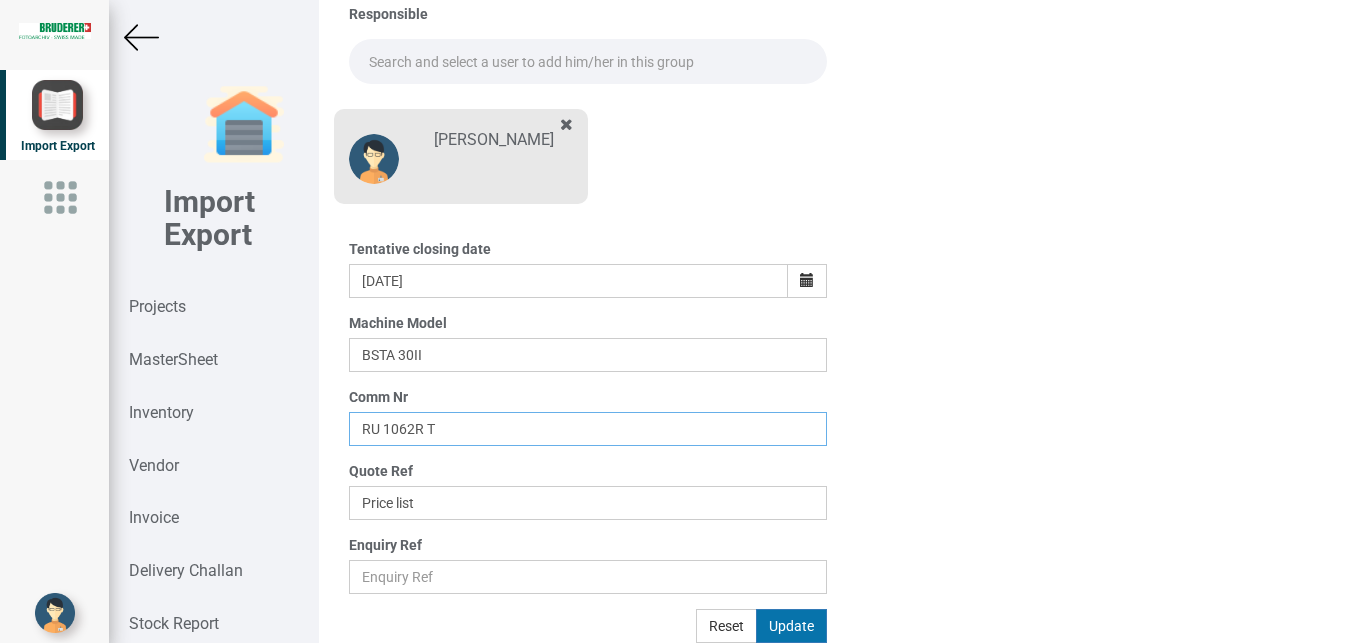 type on "RU 1062R T" 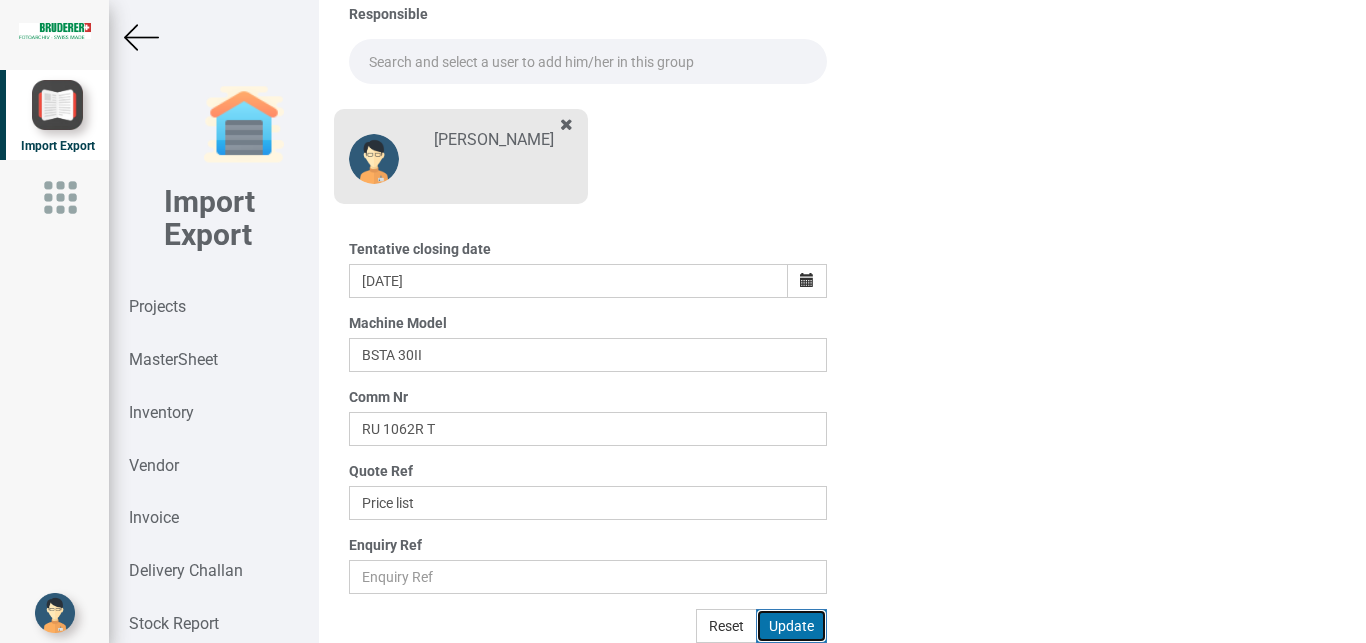 click on "Update" at bounding box center [791, 626] 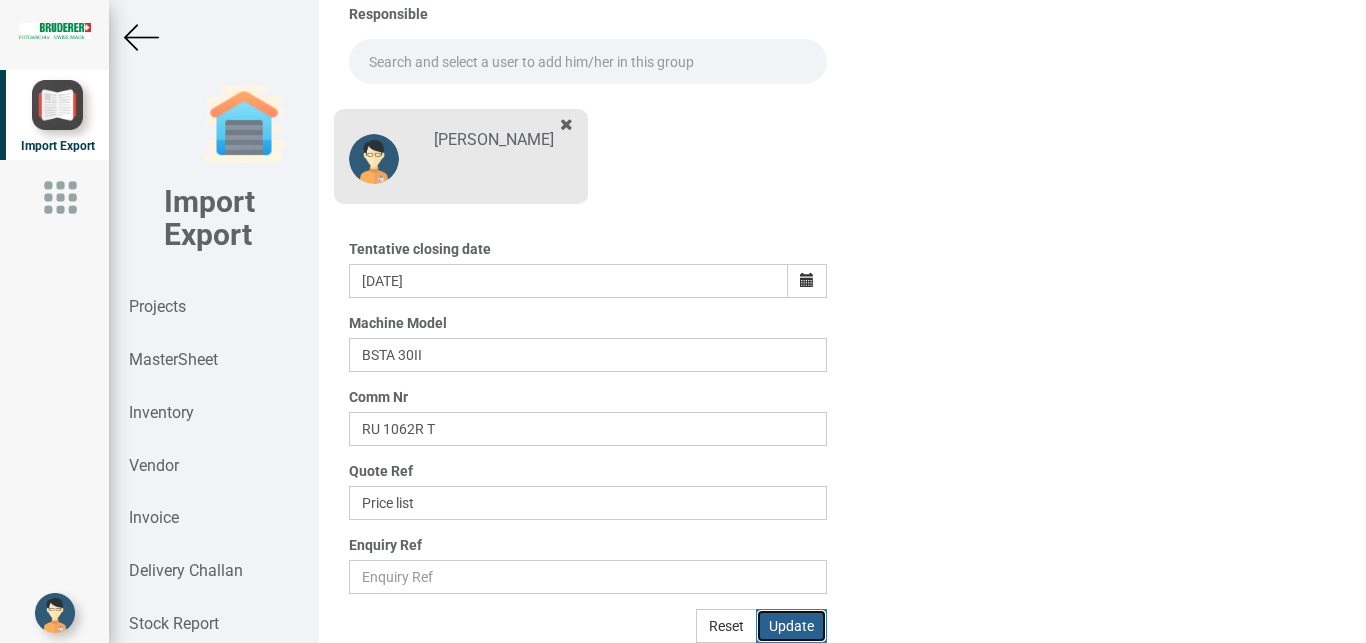 type 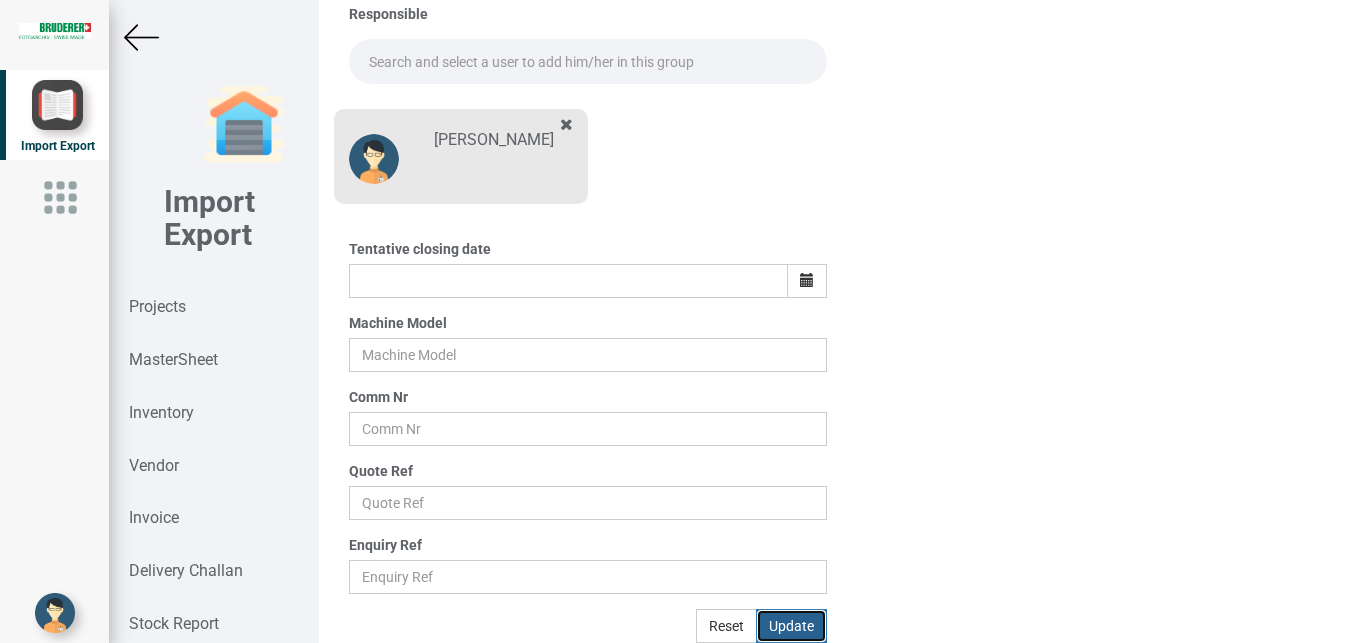 scroll, scrollTop: 245, scrollLeft: 0, axis: vertical 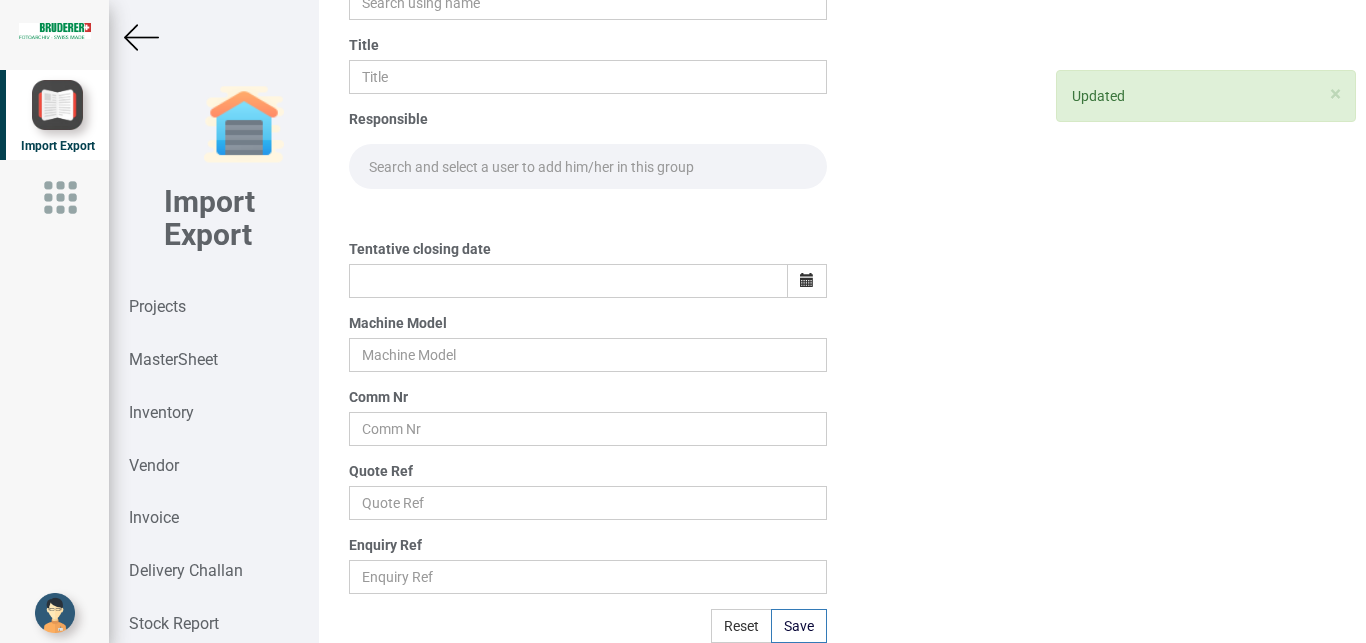click at bounding box center [141, 37] 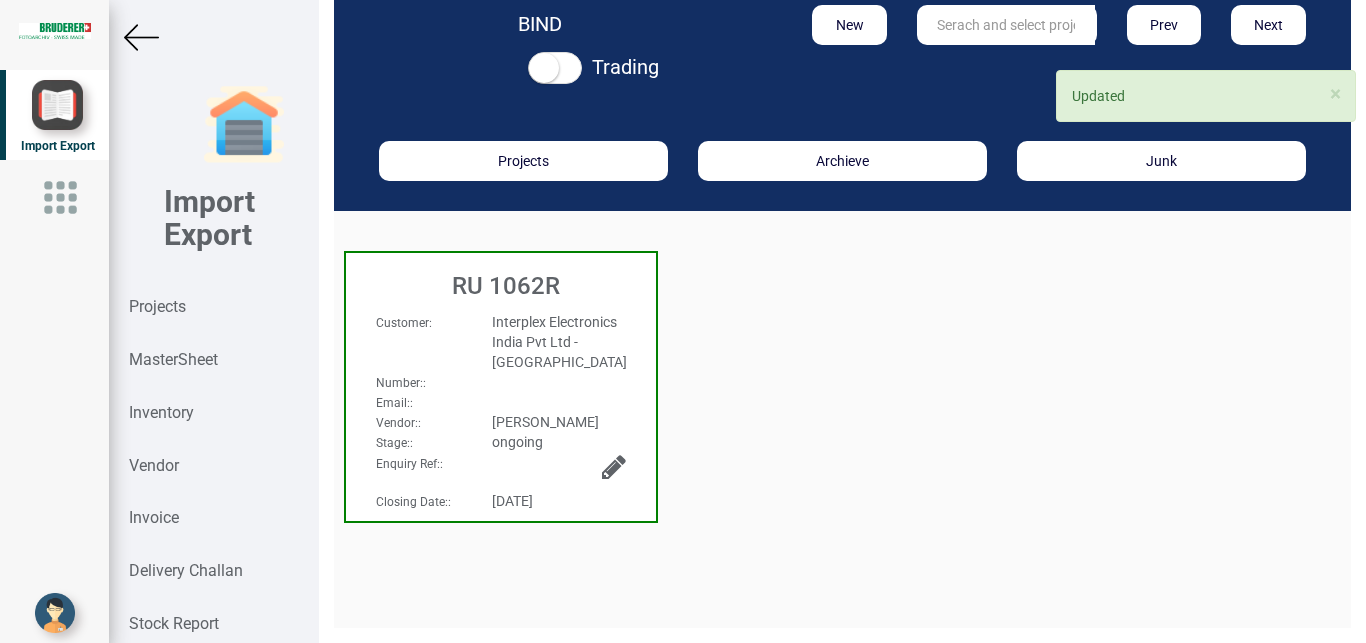 scroll, scrollTop: 30, scrollLeft: 0, axis: vertical 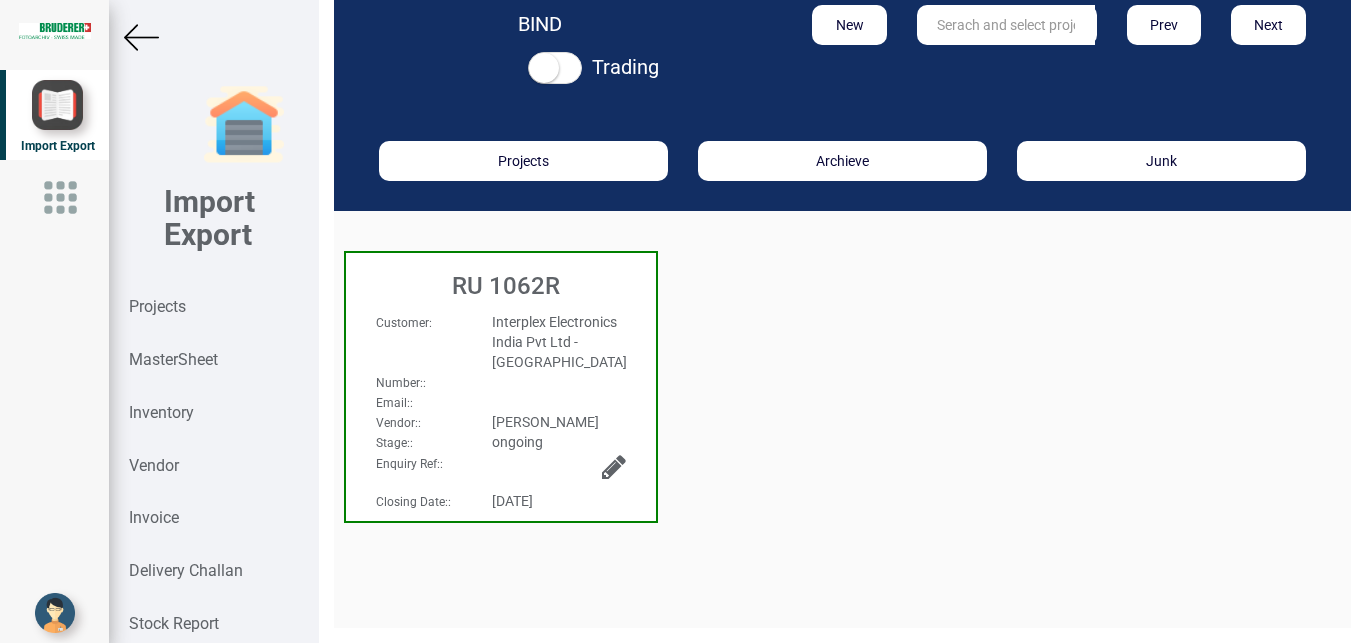 click at bounding box center (141, 37) 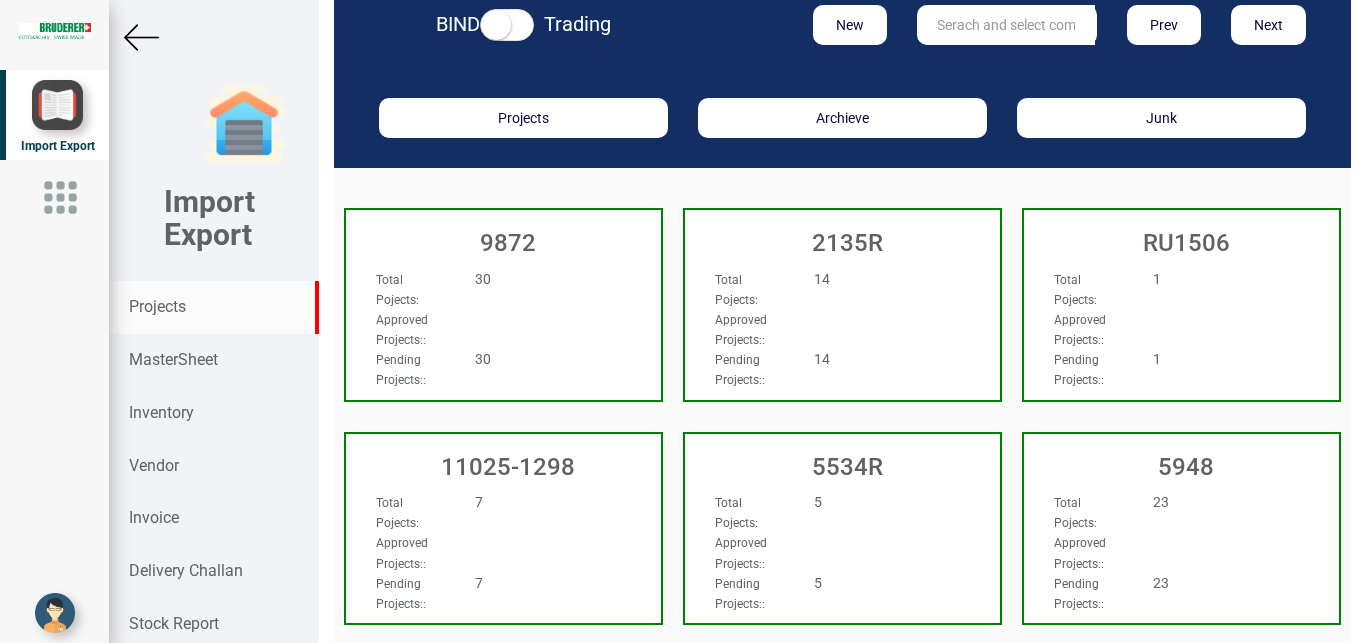 scroll, scrollTop: 30, scrollLeft: 0, axis: vertical 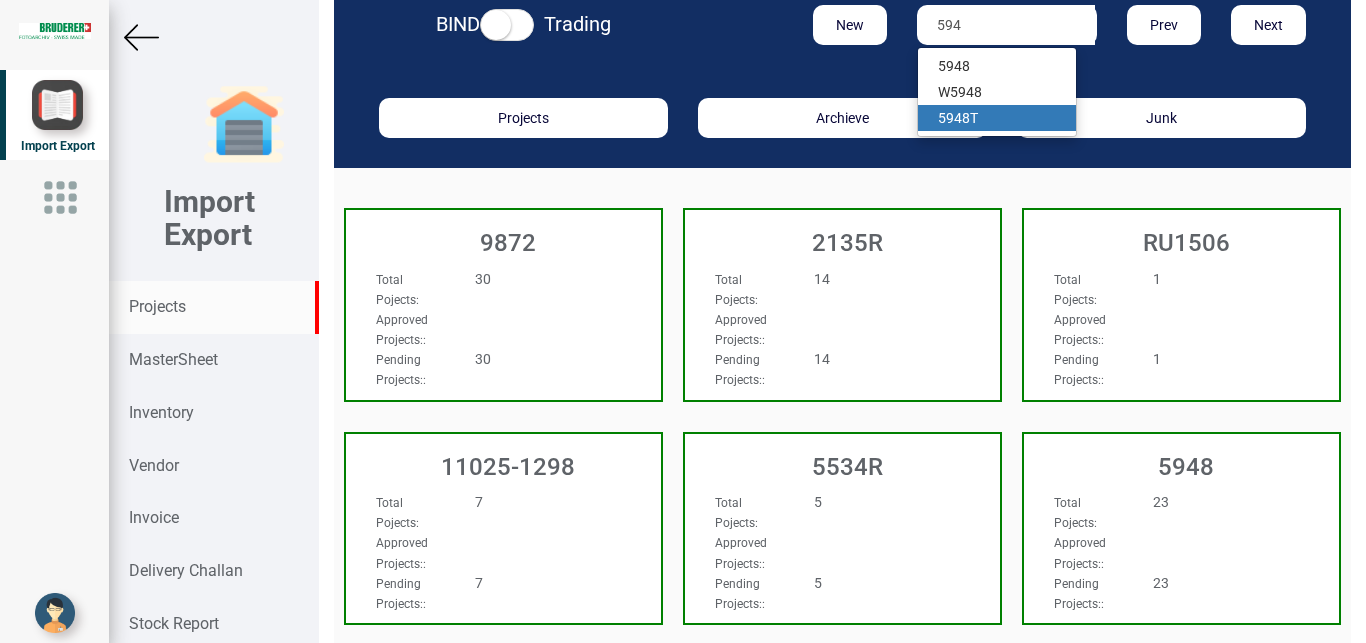 click on "594 8T" at bounding box center [997, 118] 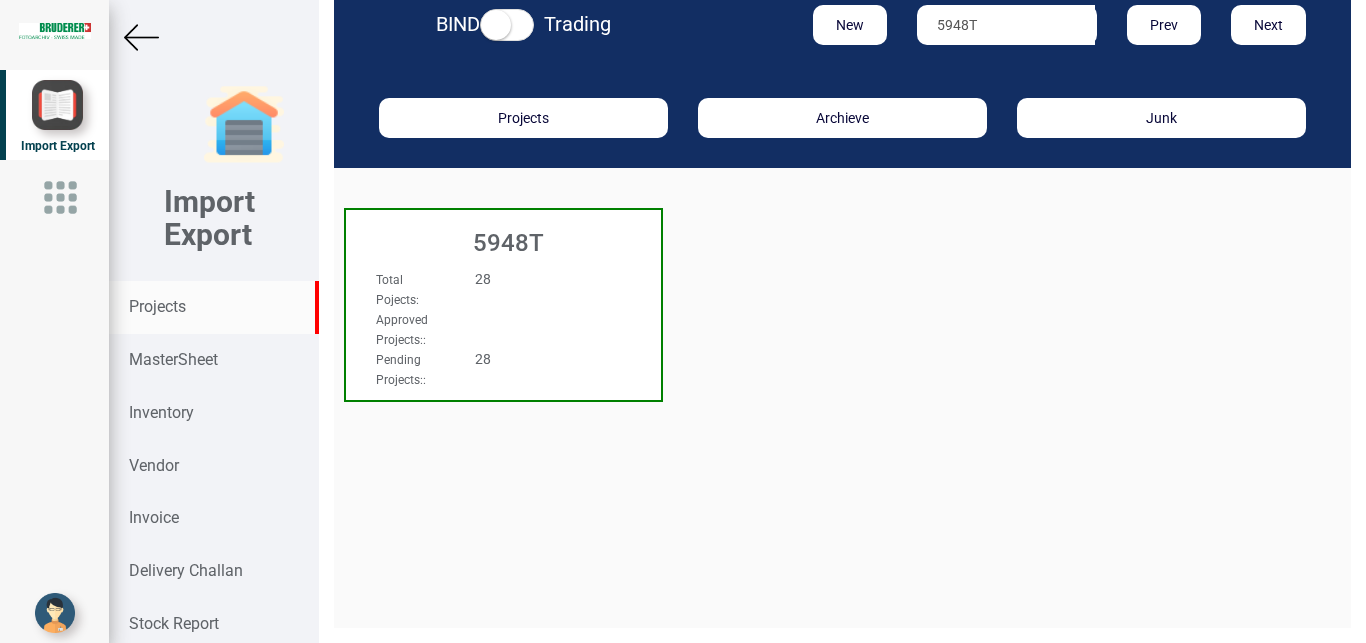 click on "Total Pojects  :
28
Approved Projects:  :
Pending Projects:  :
28" at bounding box center (503, 287) 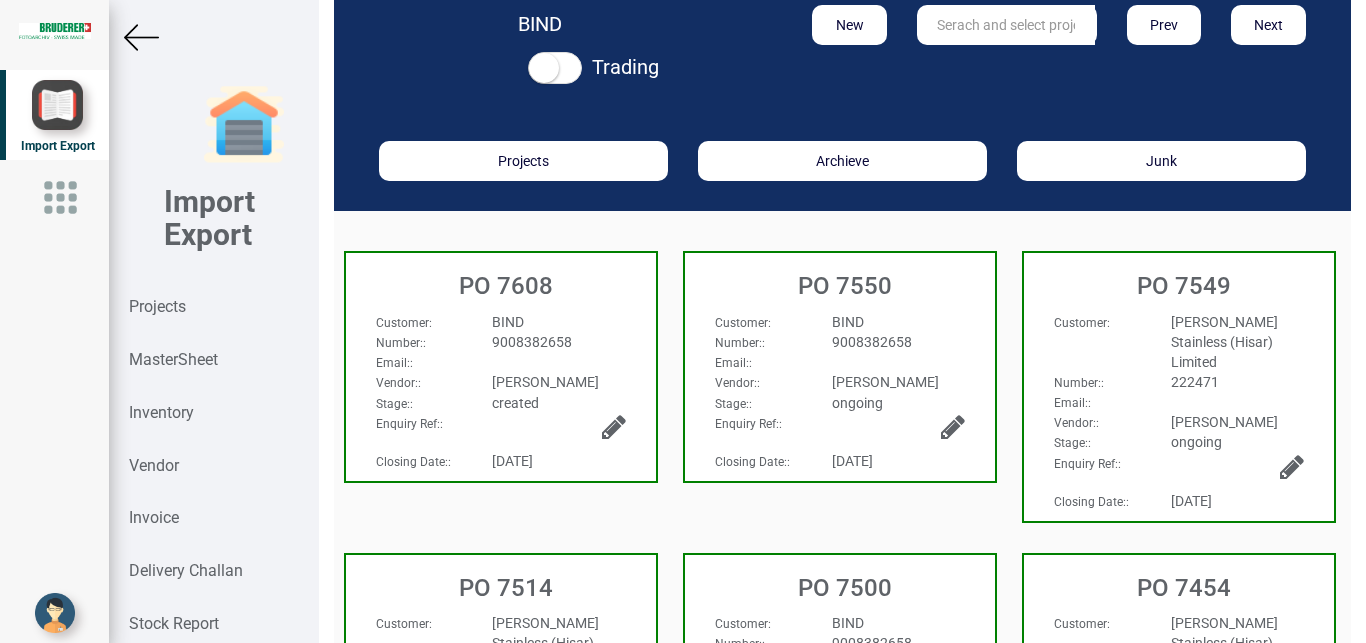 scroll, scrollTop: 30, scrollLeft: 0, axis: vertical 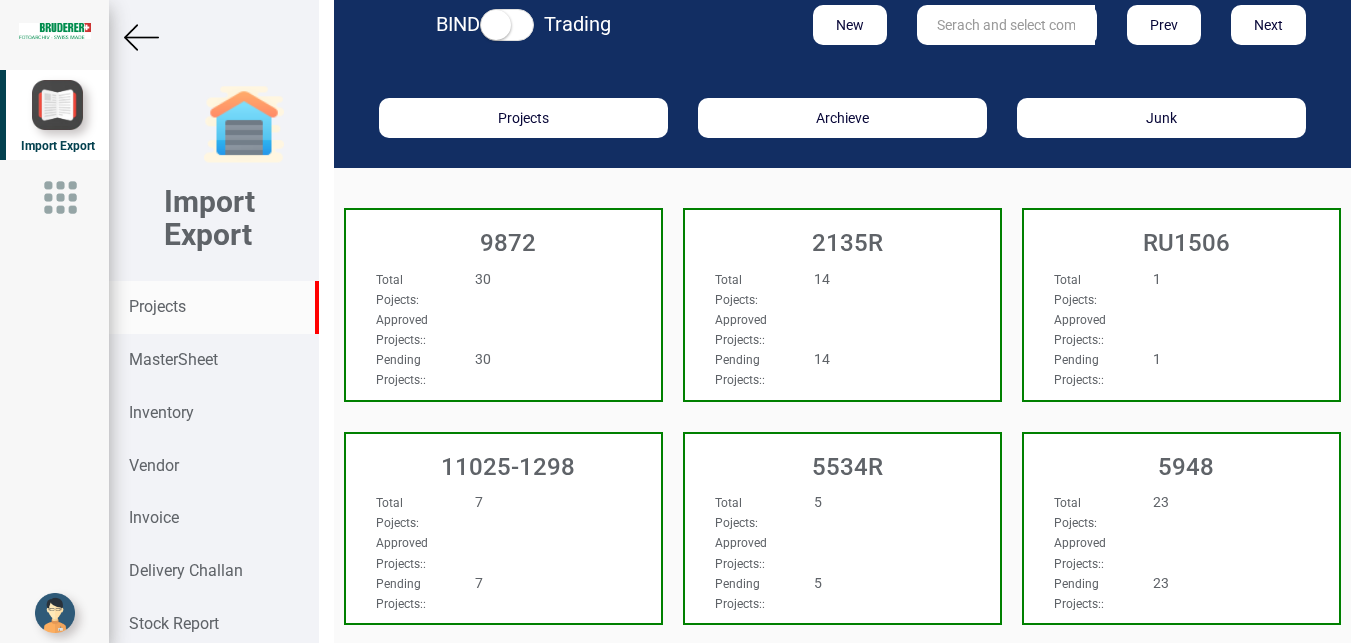 click at bounding box center (1006, 25) 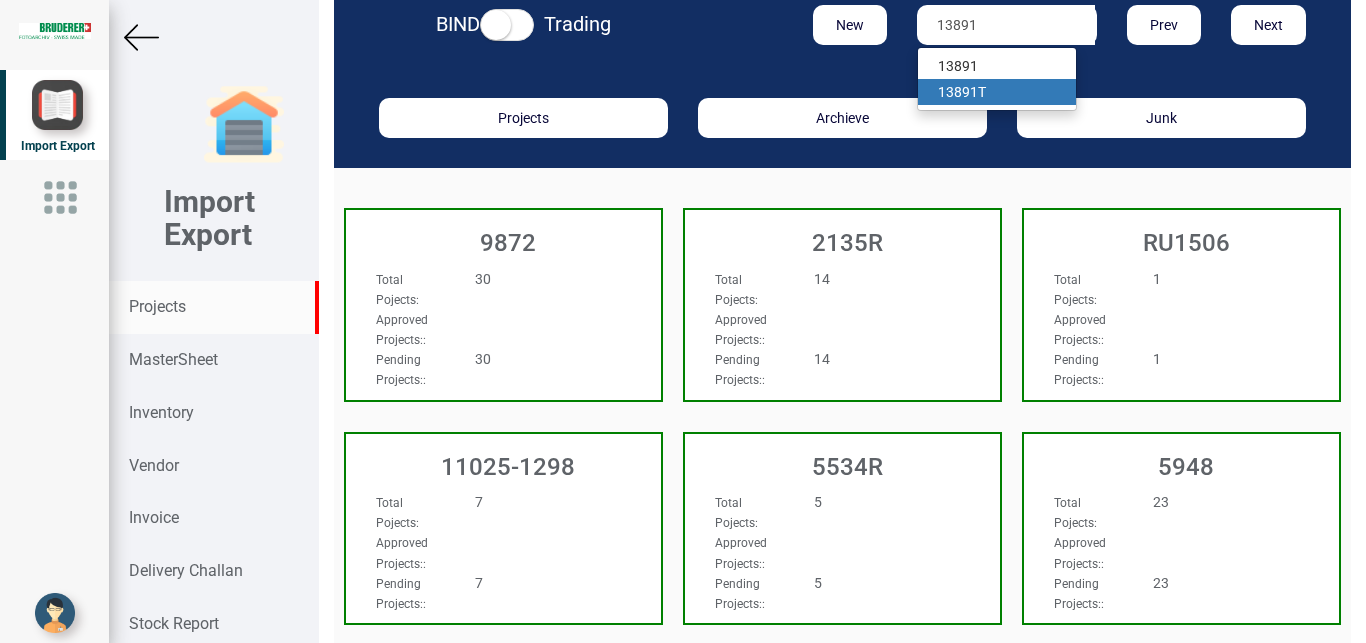 click on "13891" at bounding box center (958, 92) 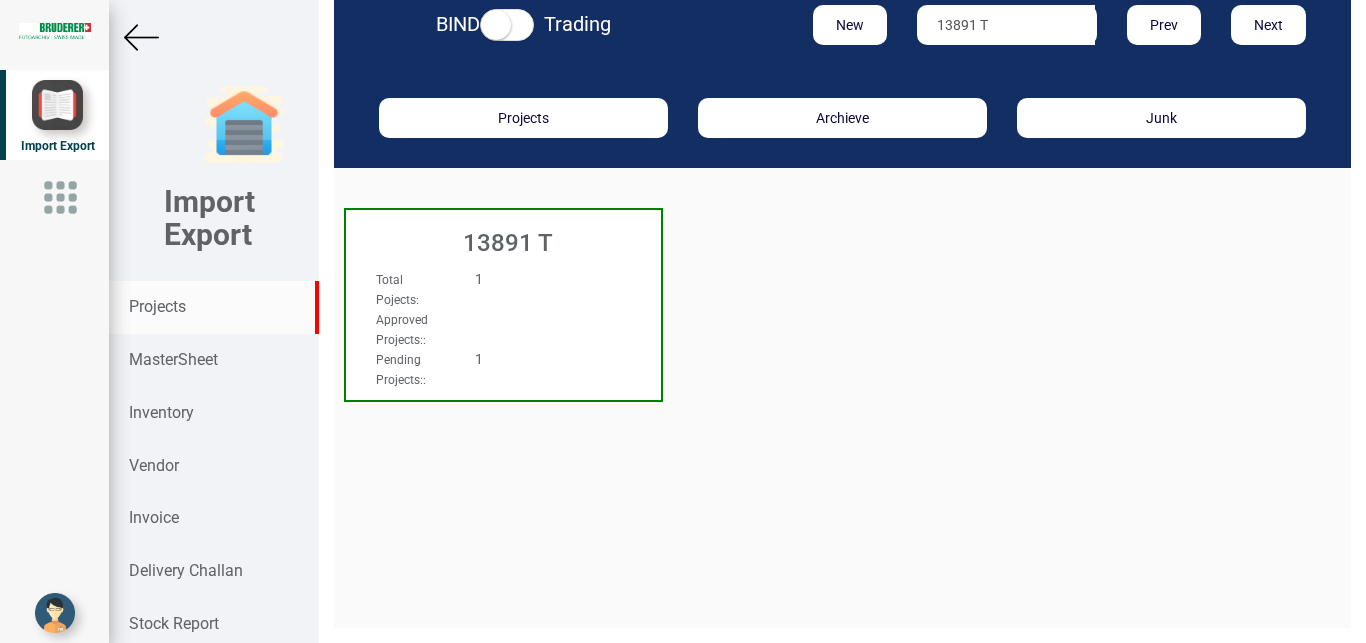 click on "Total Pojects  :
1" at bounding box center (480, 289) 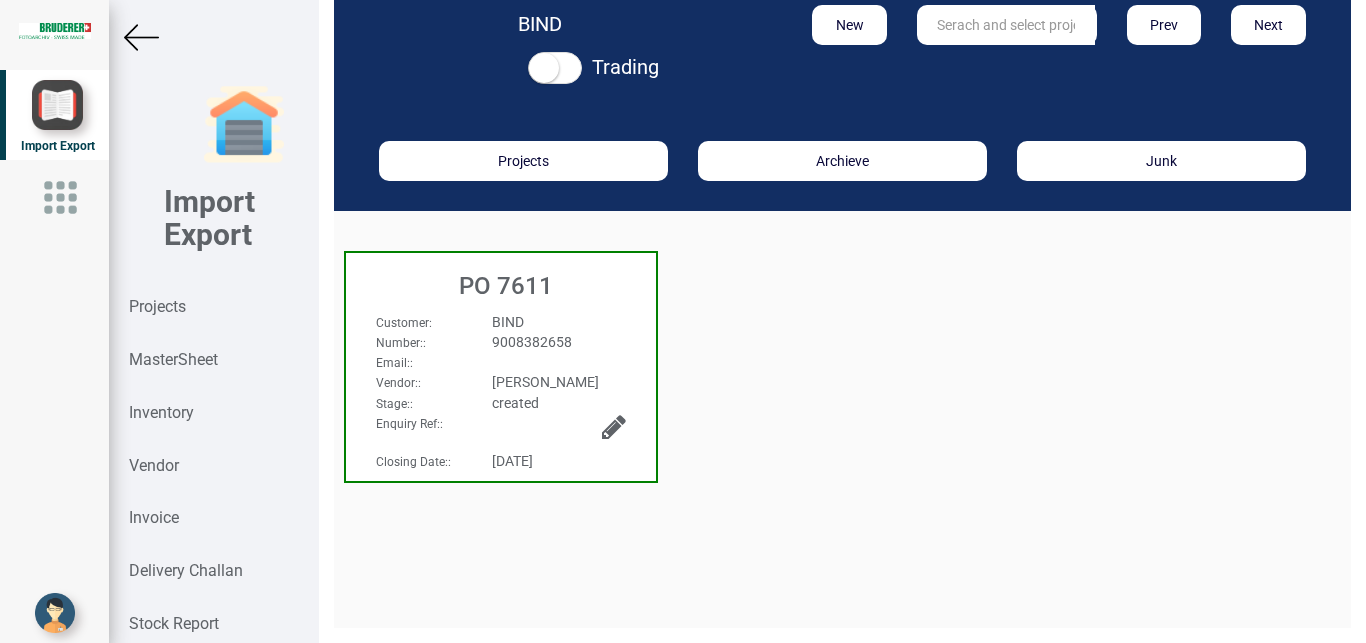 scroll, scrollTop: 30, scrollLeft: 0, axis: vertical 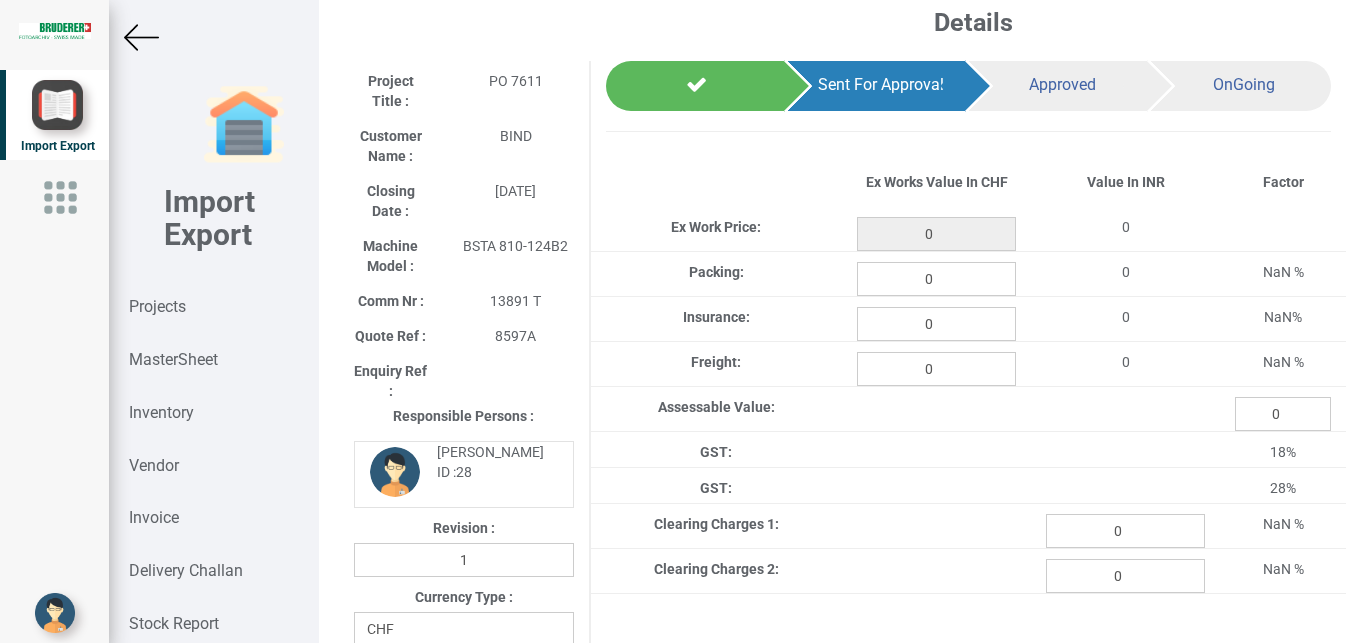 type on "3378.2000000000007" 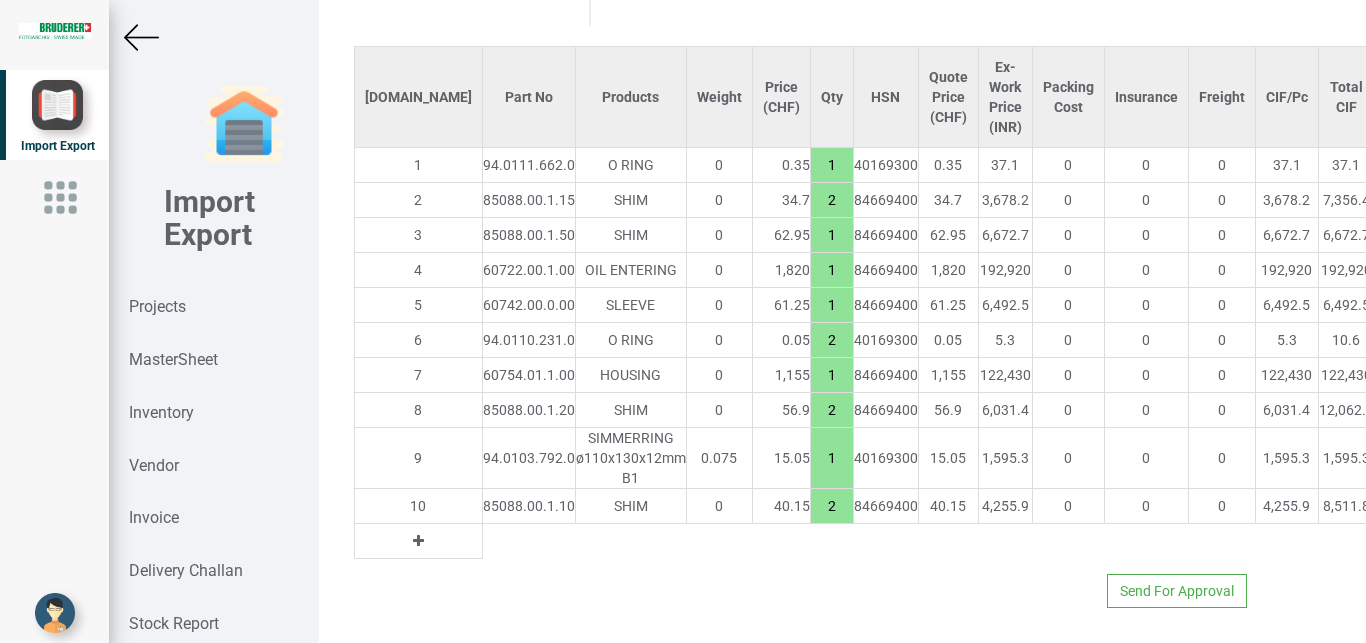 scroll, scrollTop: 1621, scrollLeft: 0, axis: vertical 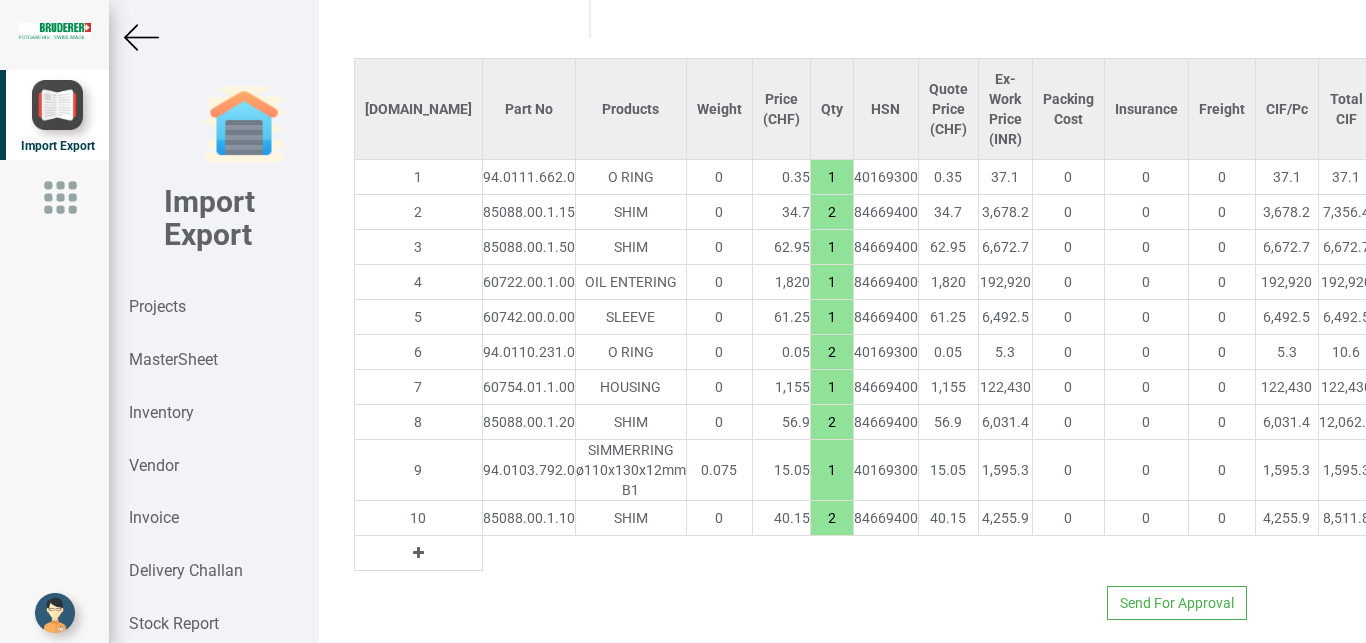 drag, startPoint x: 1278, startPoint y: 167, endPoint x: 1310, endPoint y: 163, distance: 32.24903 